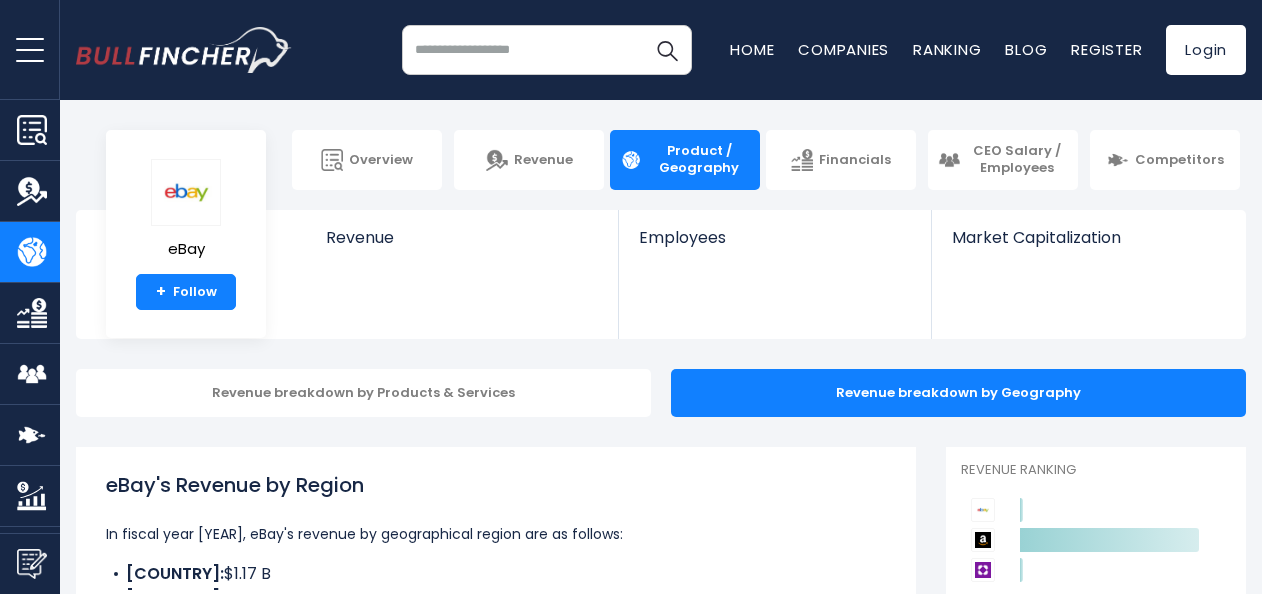 scroll, scrollTop: 0, scrollLeft: 0, axis: both 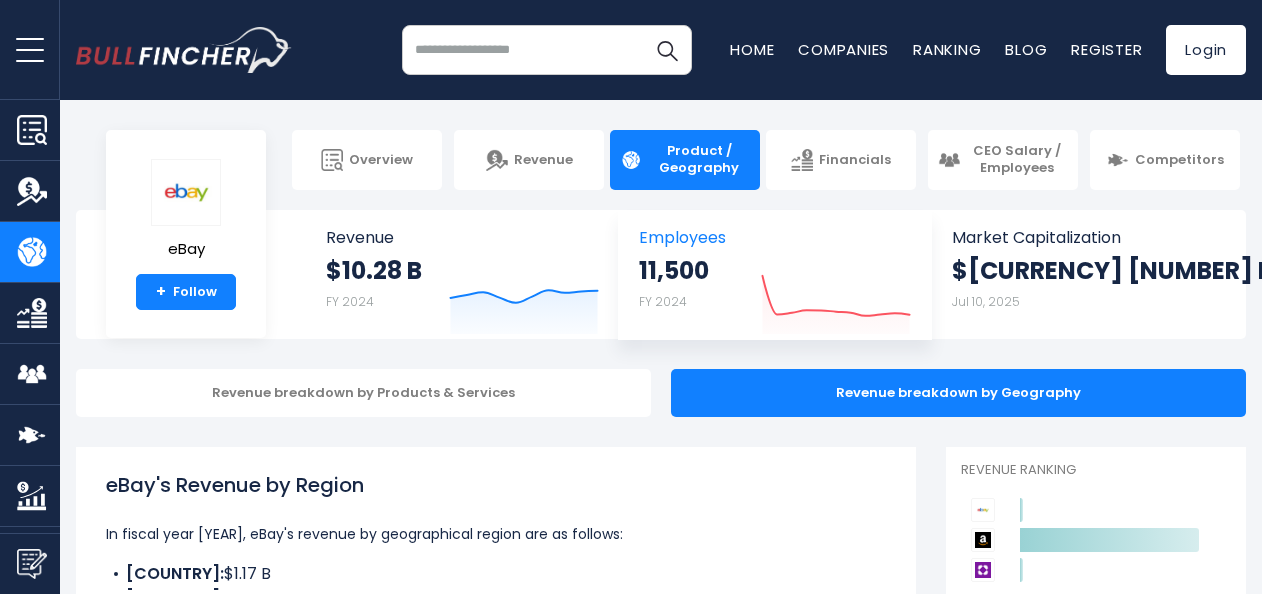 click 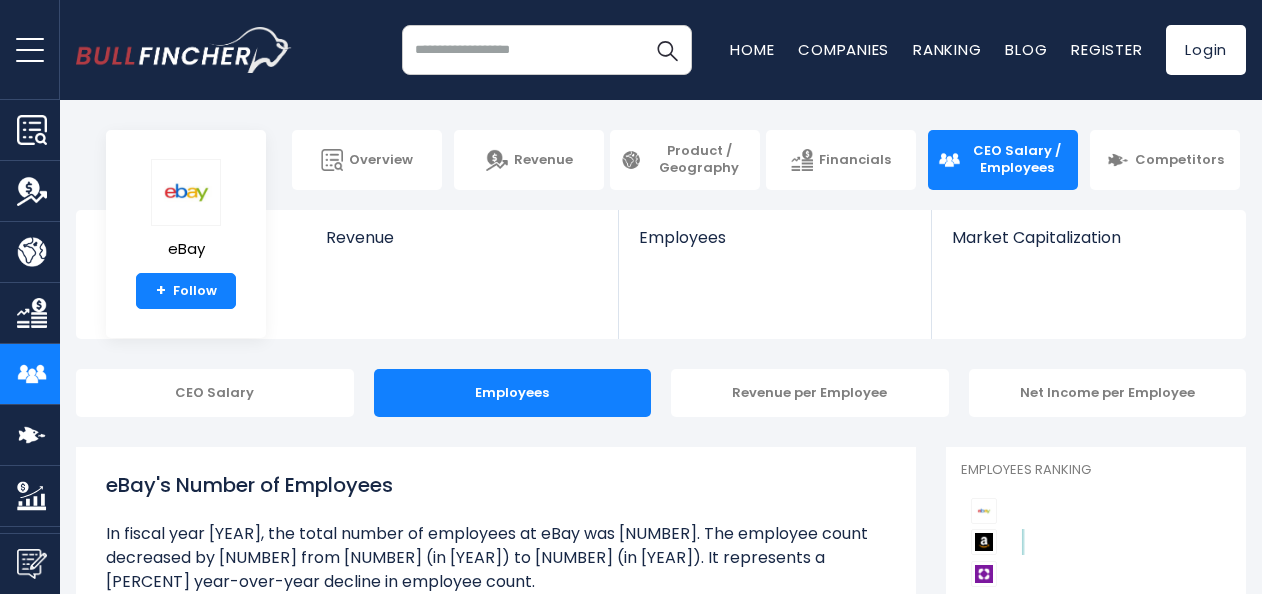 scroll, scrollTop: 0, scrollLeft: 0, axis: both 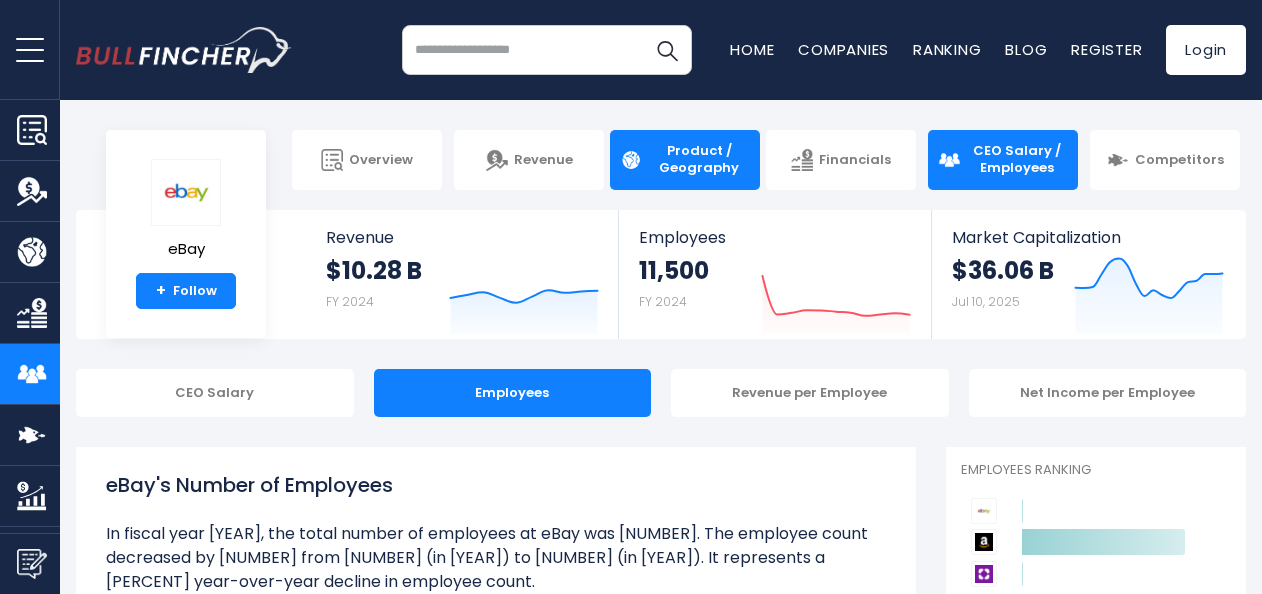 click on "Product / Geography" at bounding box center [699, 160] 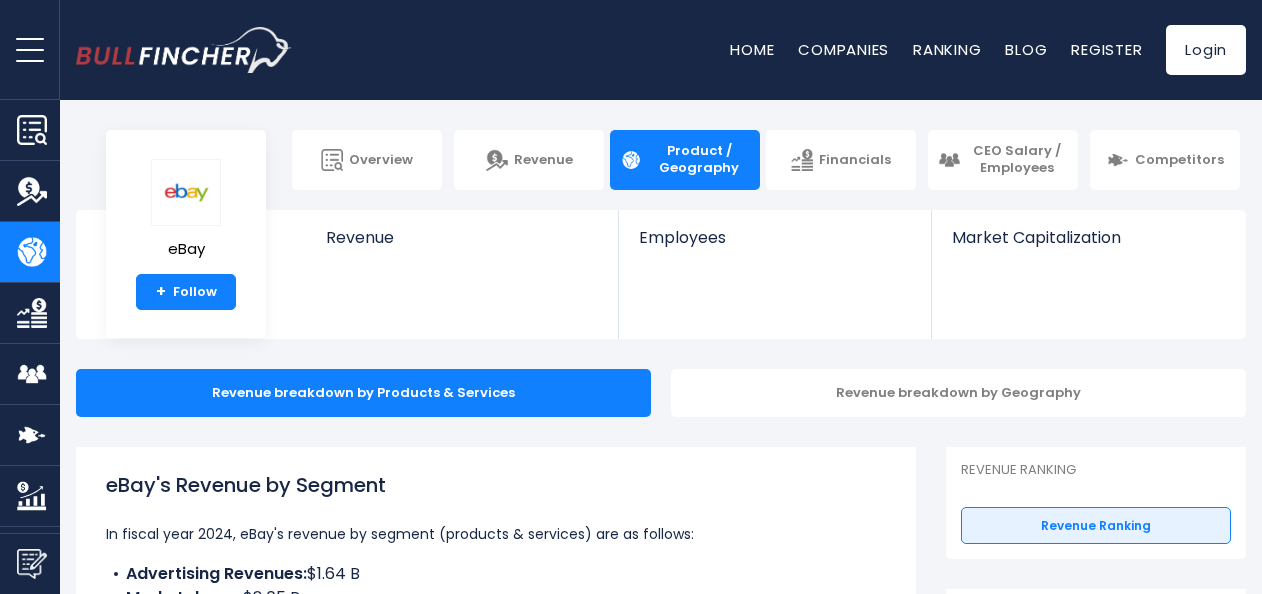 scroll, scrollTop: 0, scrollLeft: 0, axis: both 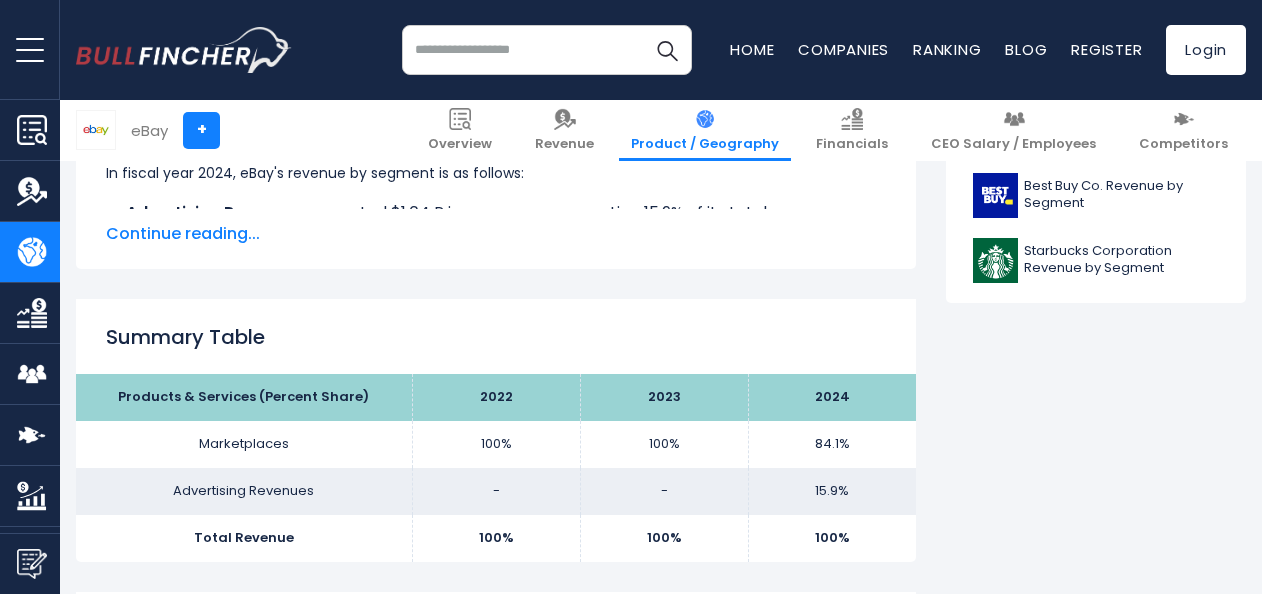 click on "Continue reading..." at bounding box center (496, 234) 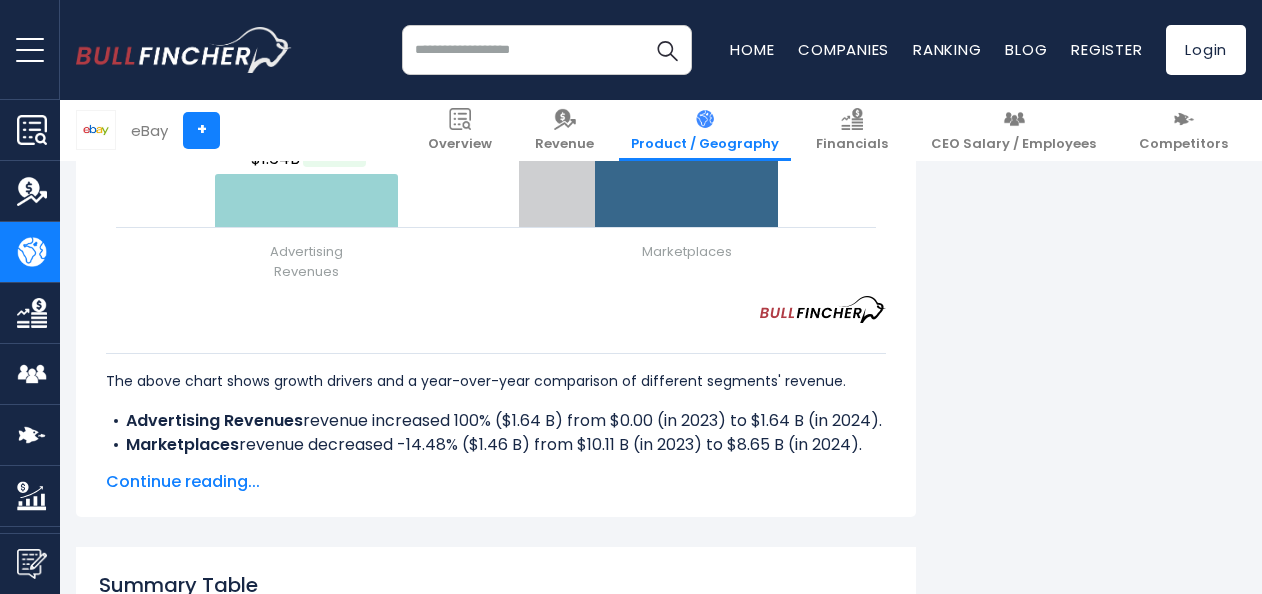scroll, scrollTop: 2800, scrollLeft: 0, axis: vertical 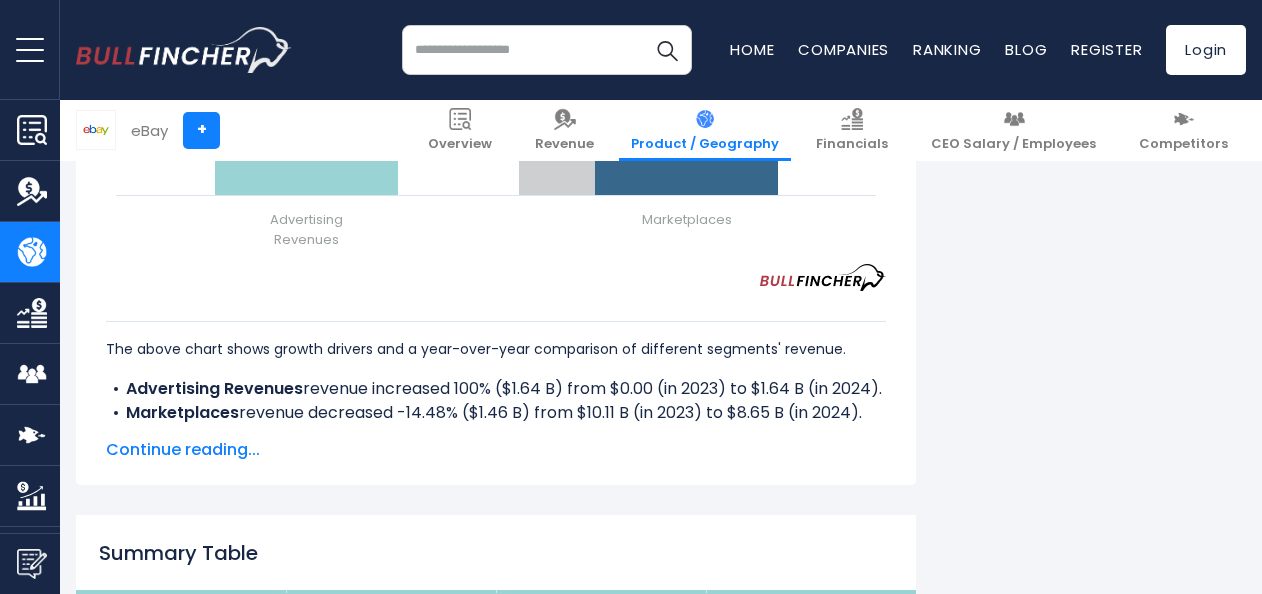click on "Continue reading..." at bounding box center (496, 450) 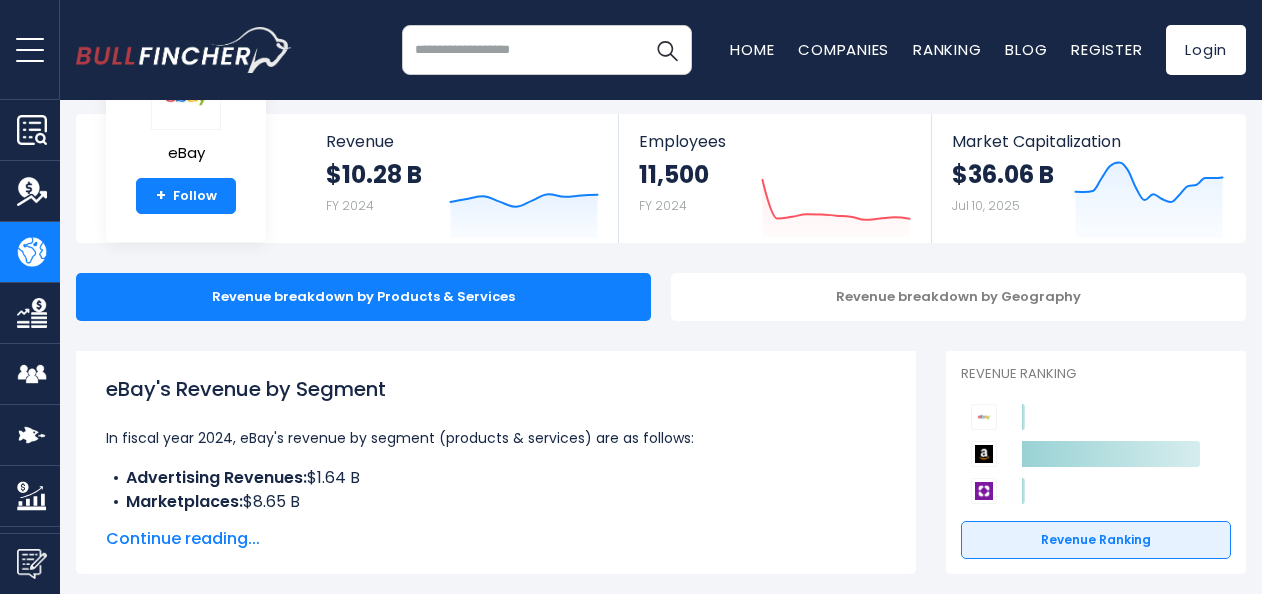 scroll, scrollTop: 0, scrollLeft: 0, axis: both 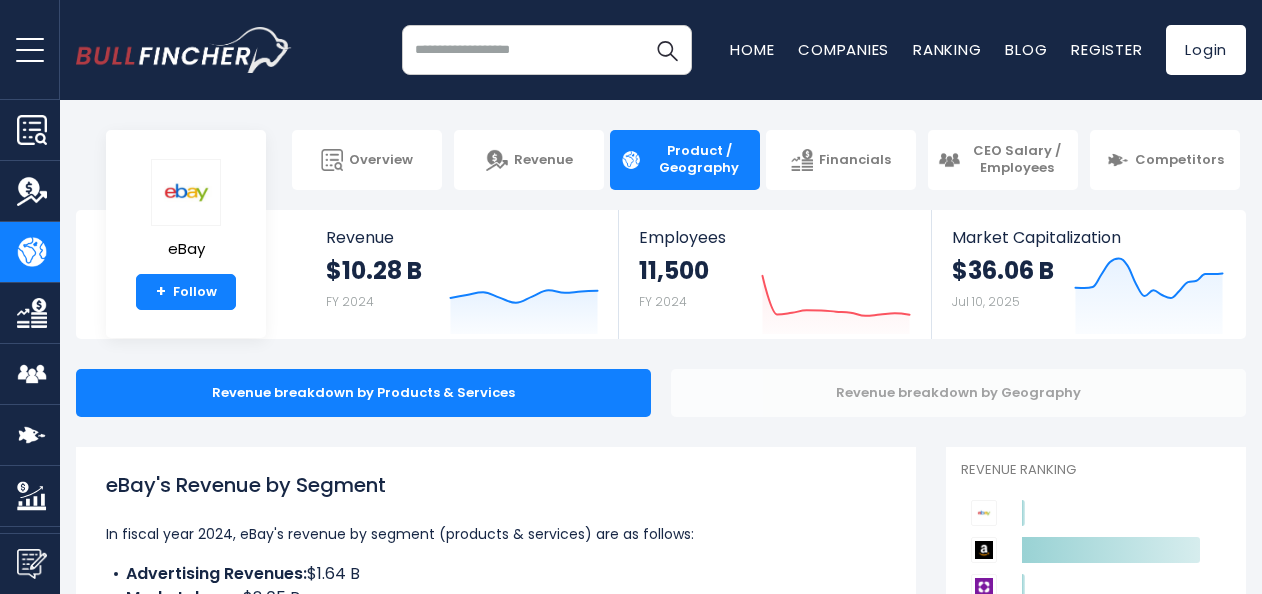 click on "Revenue breakdown by Geography" at bounding box center [958, 393] 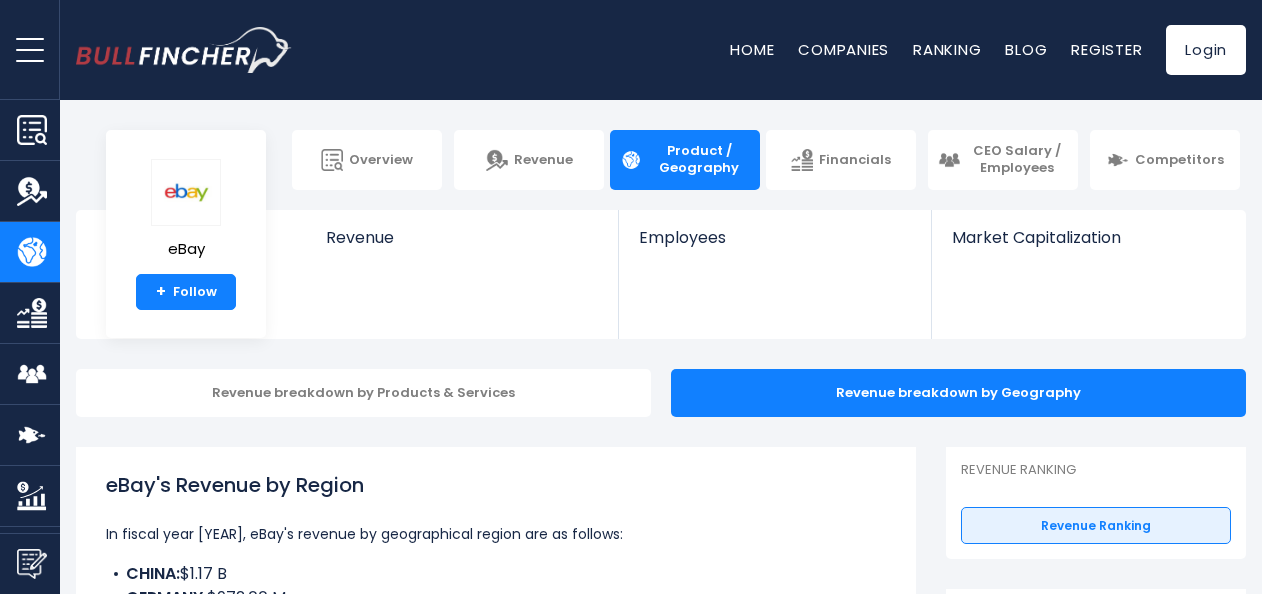scroll, scrollTop: 0, scrollLeft: 0, axis: both 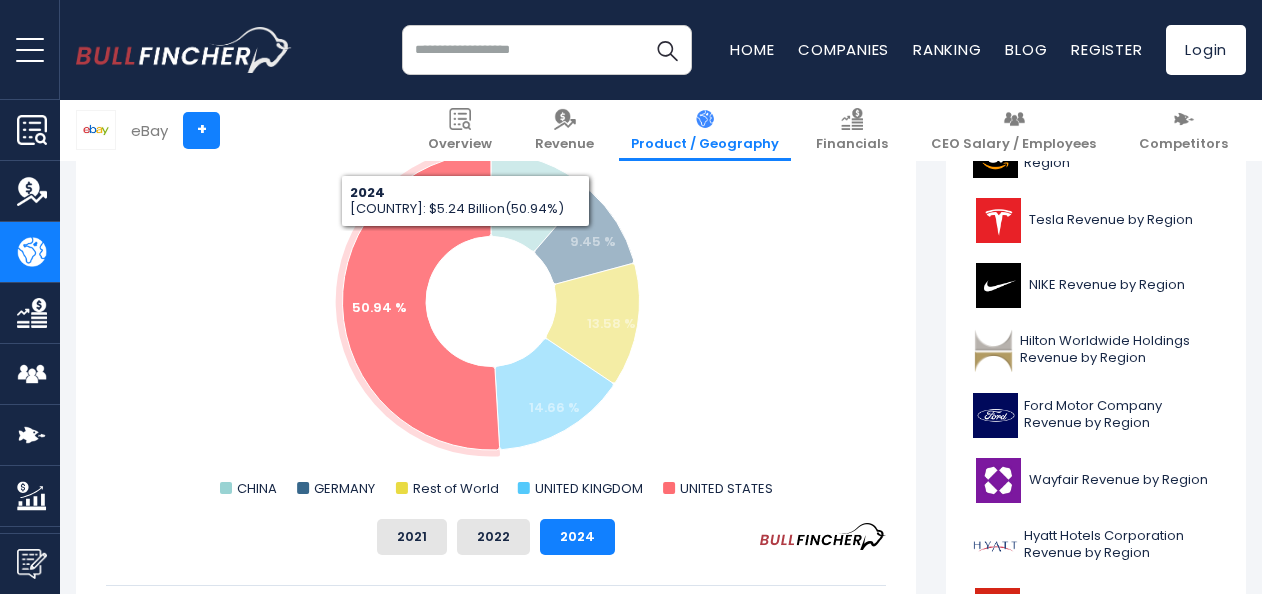 click at bounding box center (547, 50) 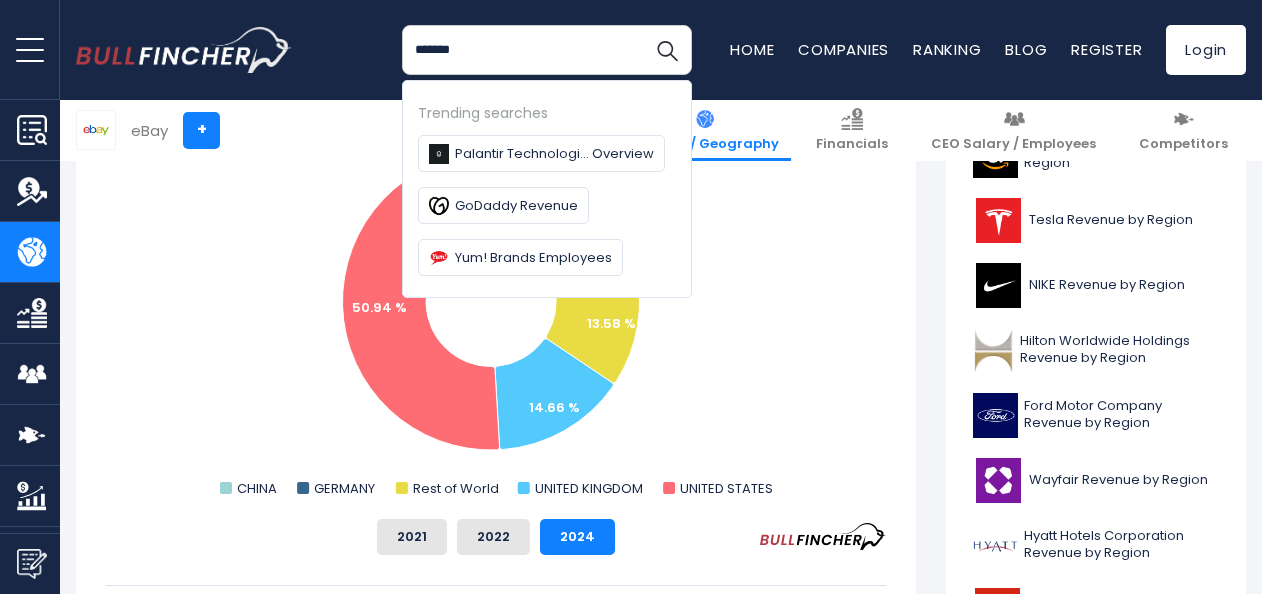type on "*******" 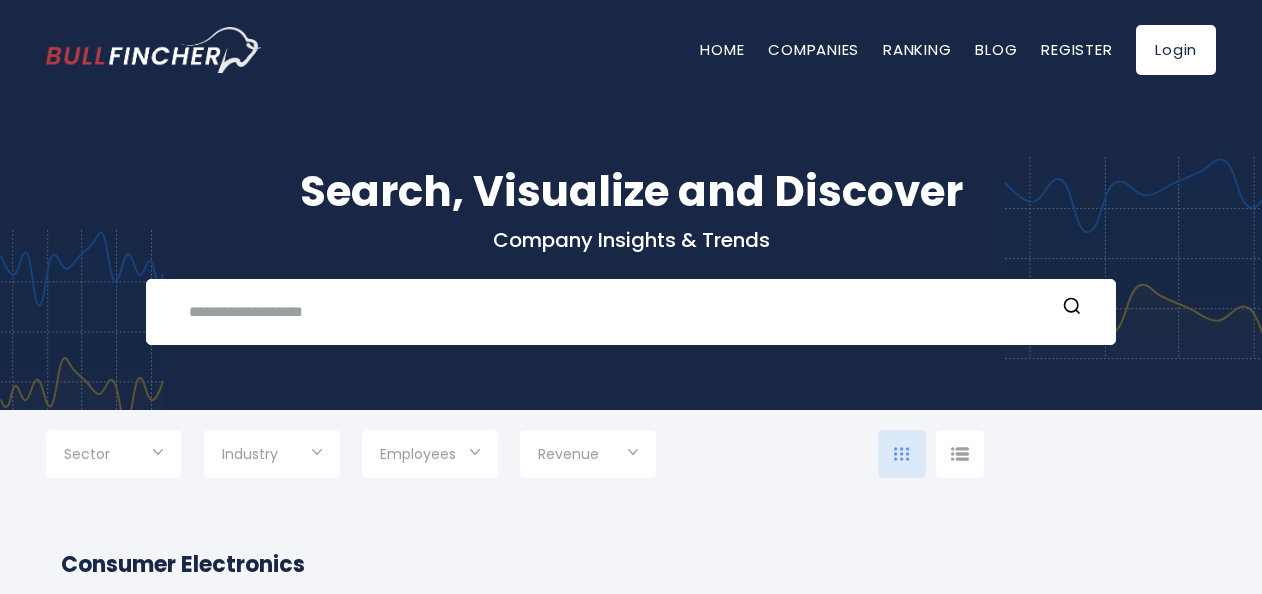scroll, scrollTop: 0, scrollLeft: 0, axis: both 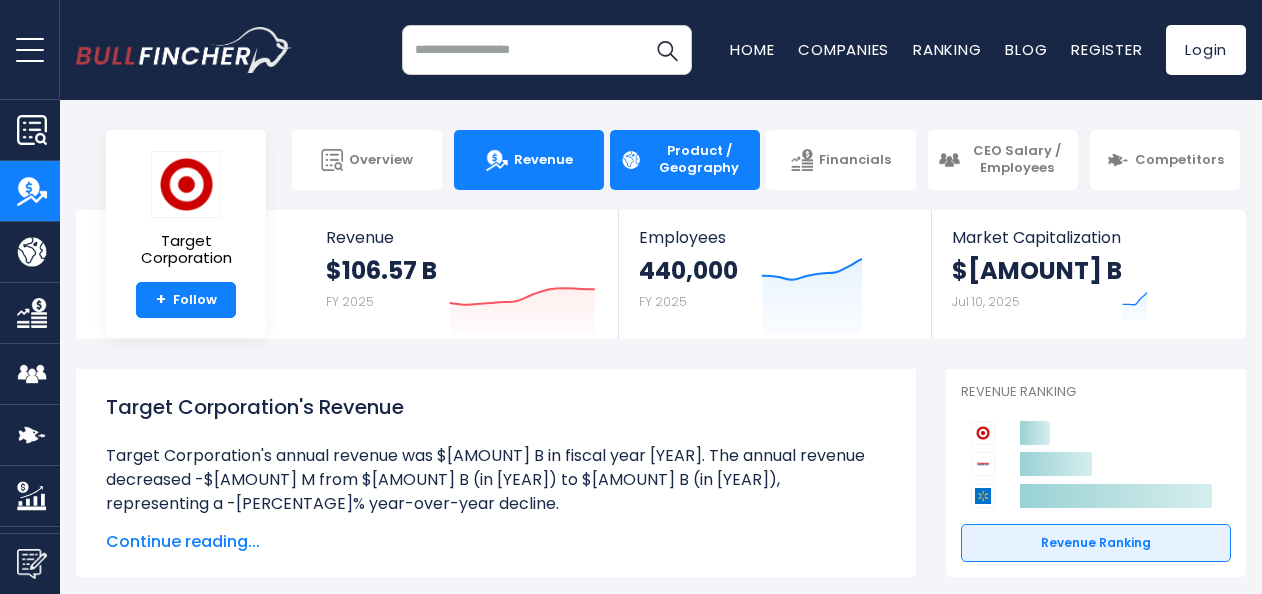 click on "Product / Geography" at bounding box center (699, 160) 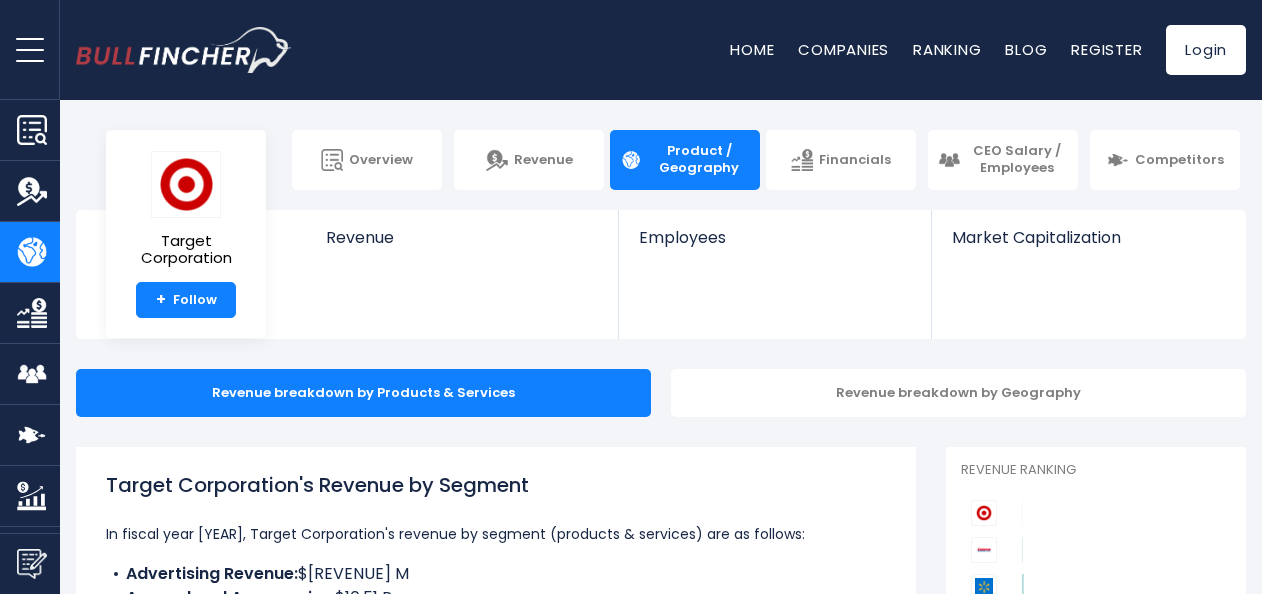 scroll, scrollTop: 0, scrollLeft: 0, axis: both 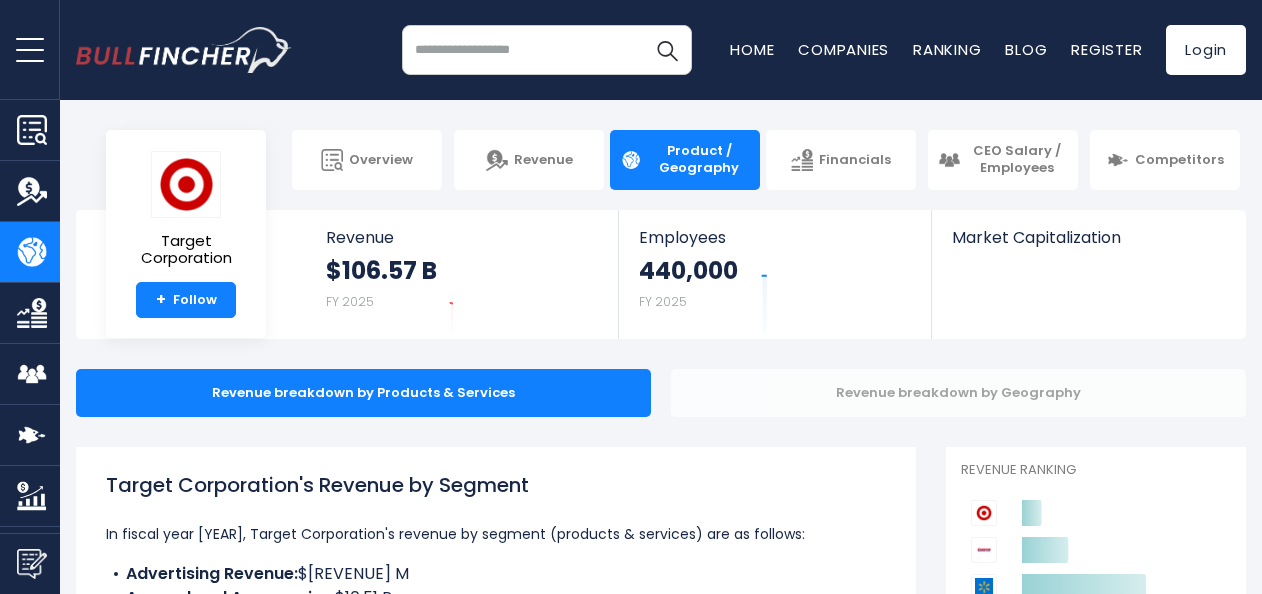 click on "Revenue breakdown by Geography" at bounding box center (958, 393) 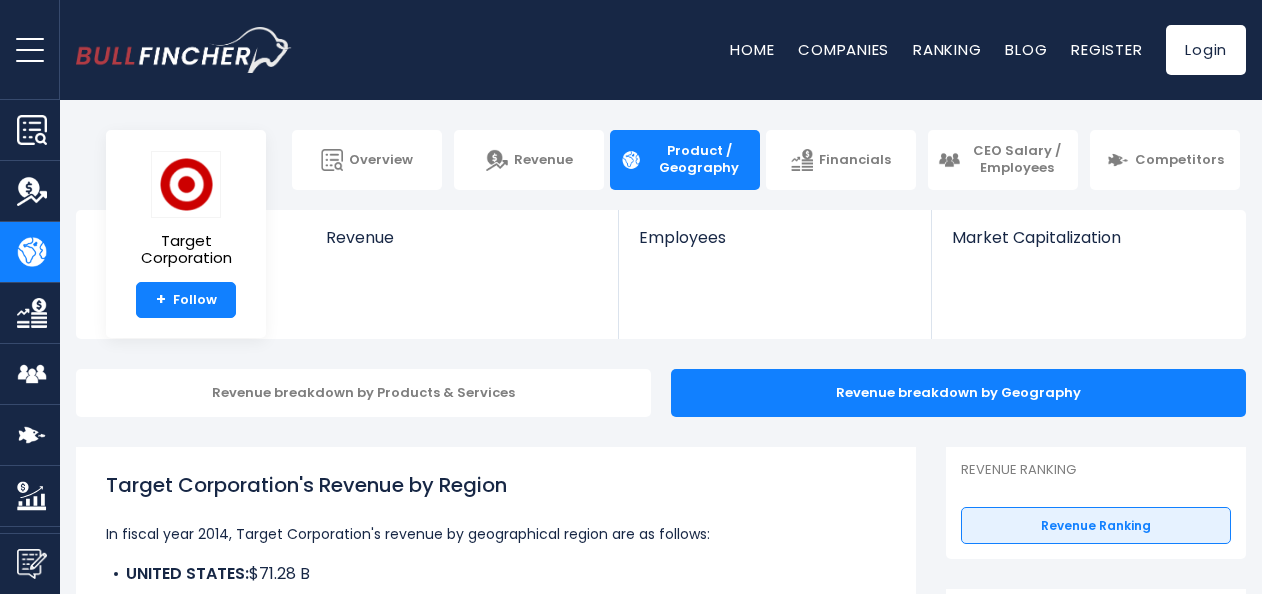 scroll, scrollTop: 0, scrollLeft: 0, axis: both 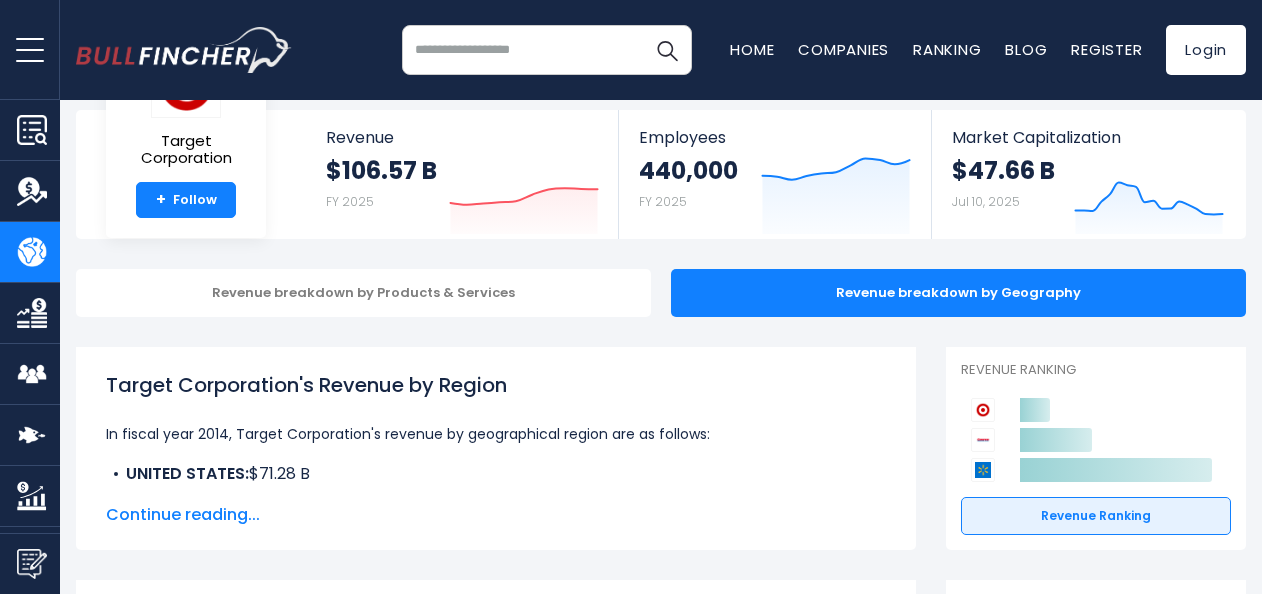 click on "Continue reading..." at bounding box center [496, 515] 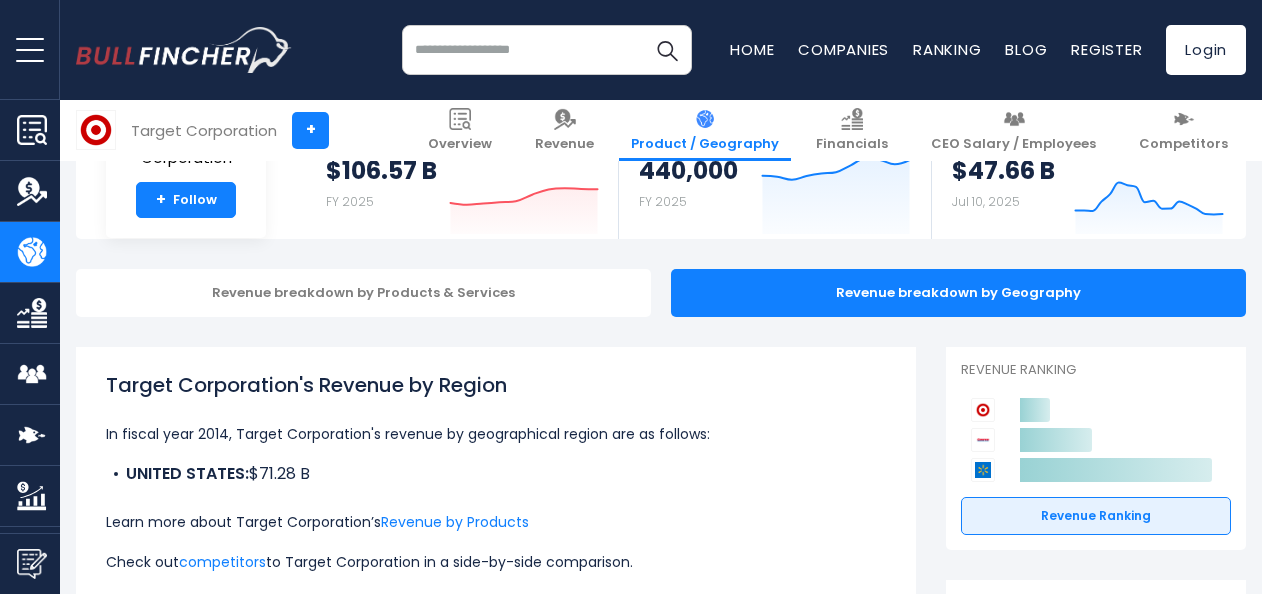 scroll, scrollTop: 0, scrollLeft: 0, axis: both 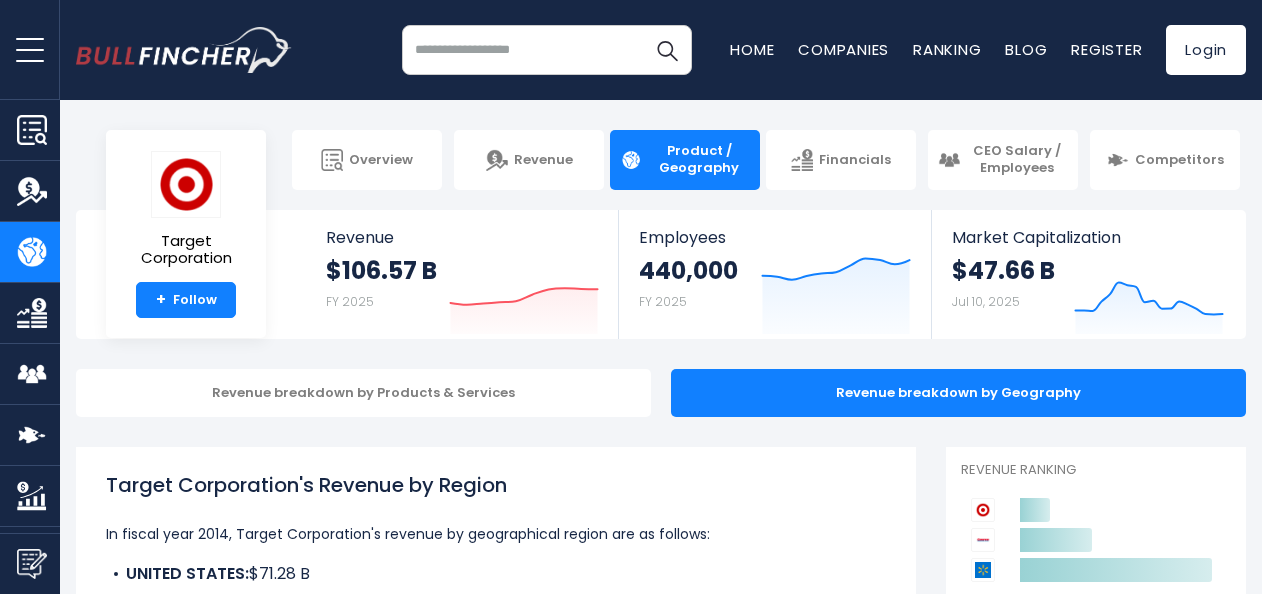 click at bounding box center (547, 50) 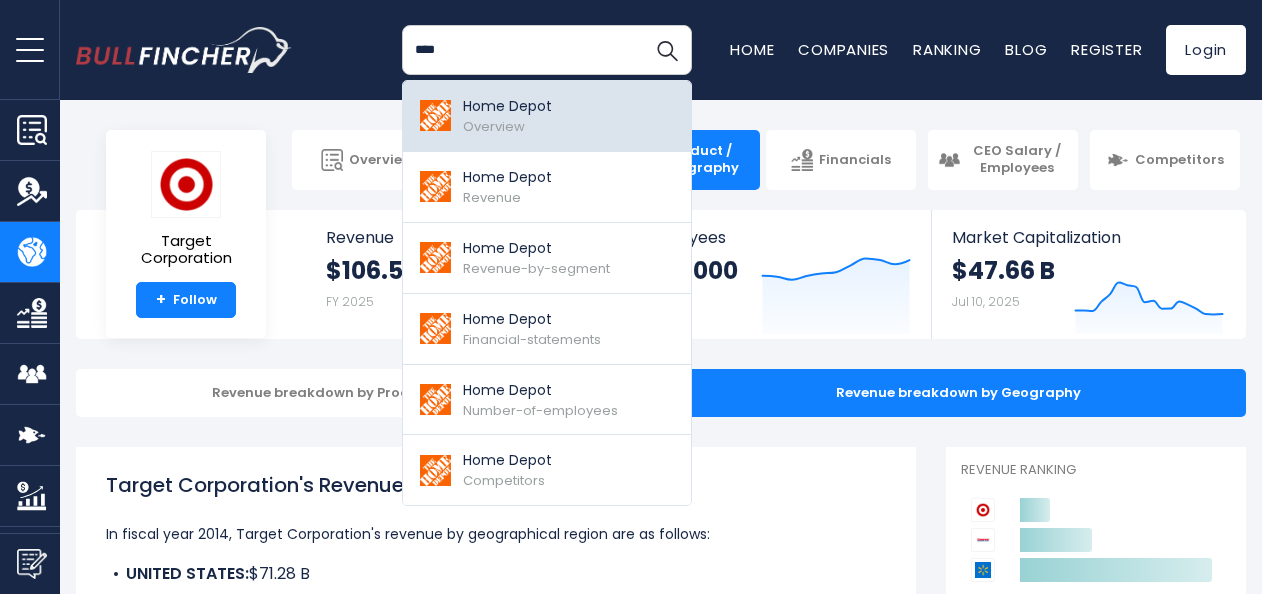type on "****" 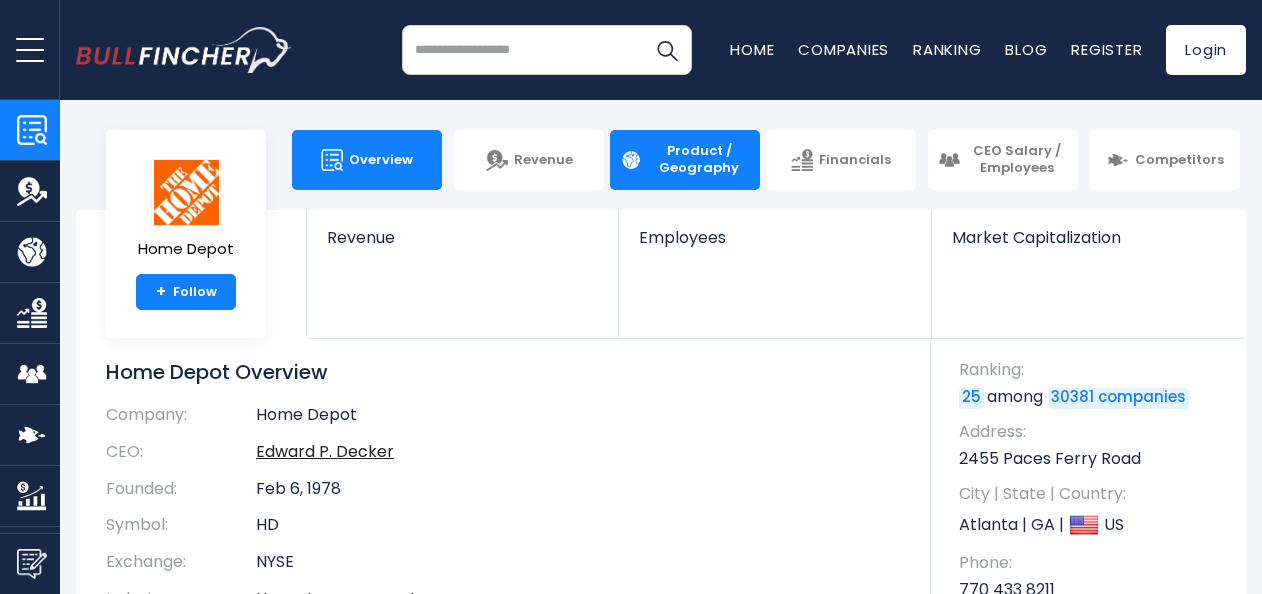 scroll, scrollTop: 0, scrollLeft: 0, axis: both 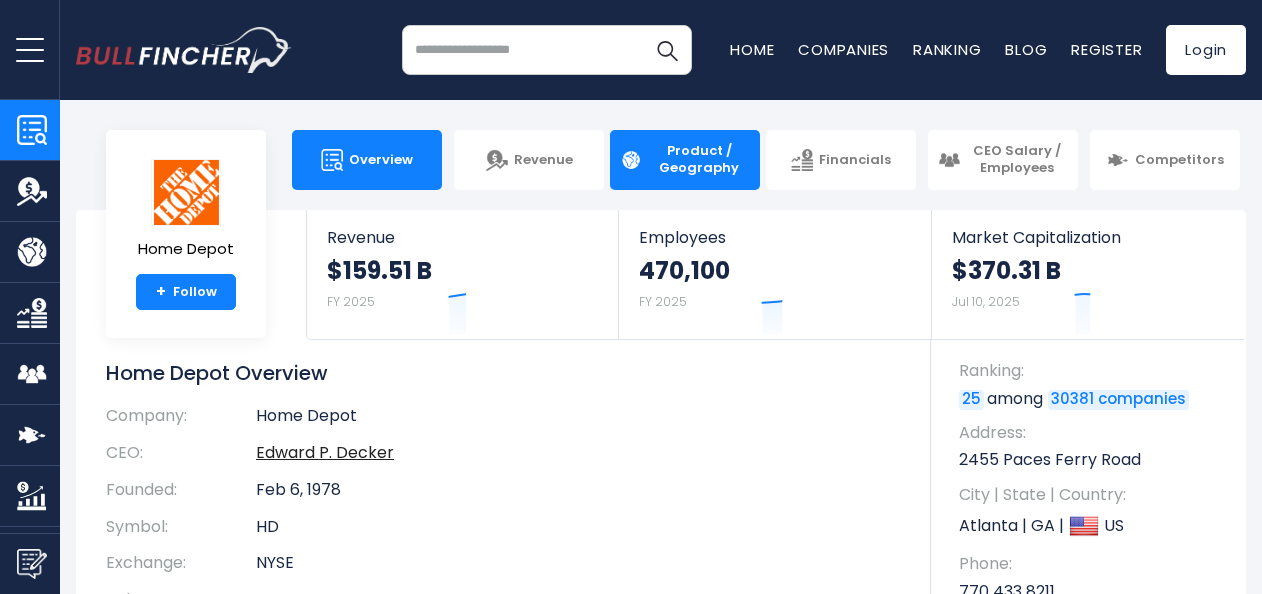click on "Product / Geography" at bounding box center [685, 160] 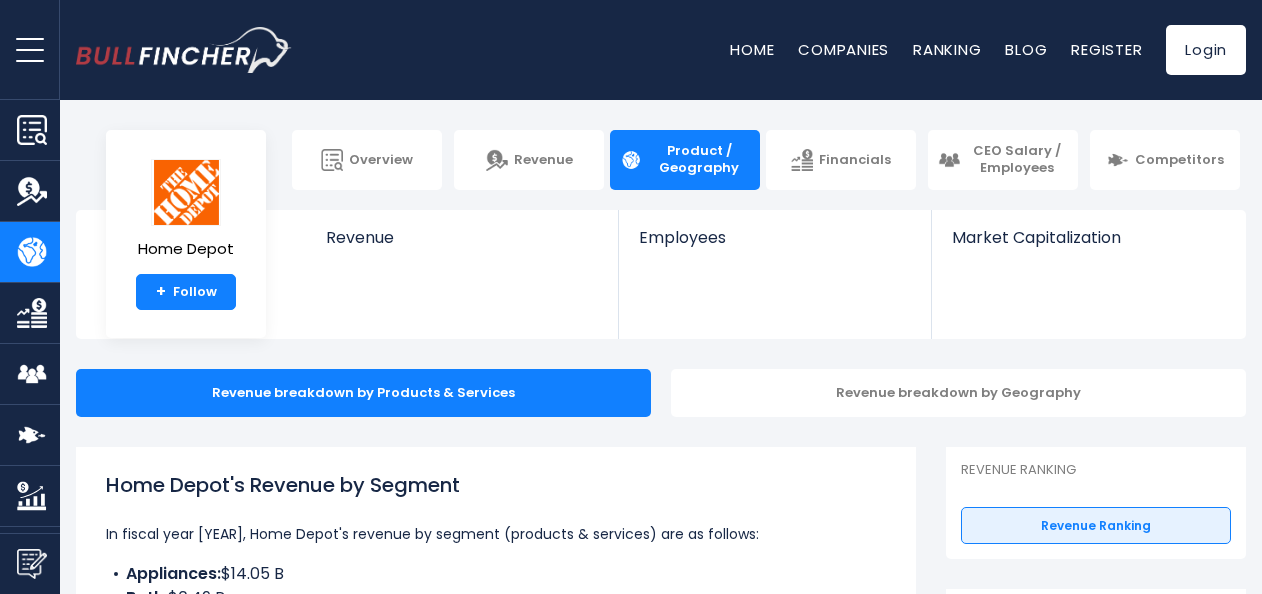 scroll, scrollTop: 0, scrollLeft: 0, axis: both 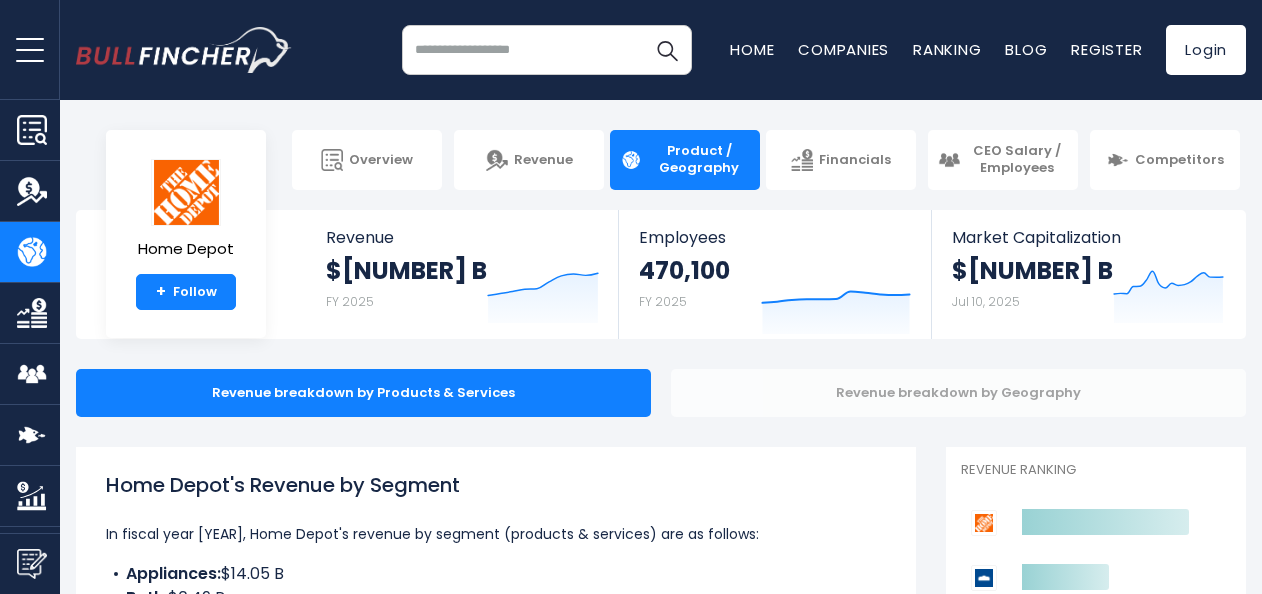 click on "Revenue breakdown by Geography" at bounding box center (958, 393) 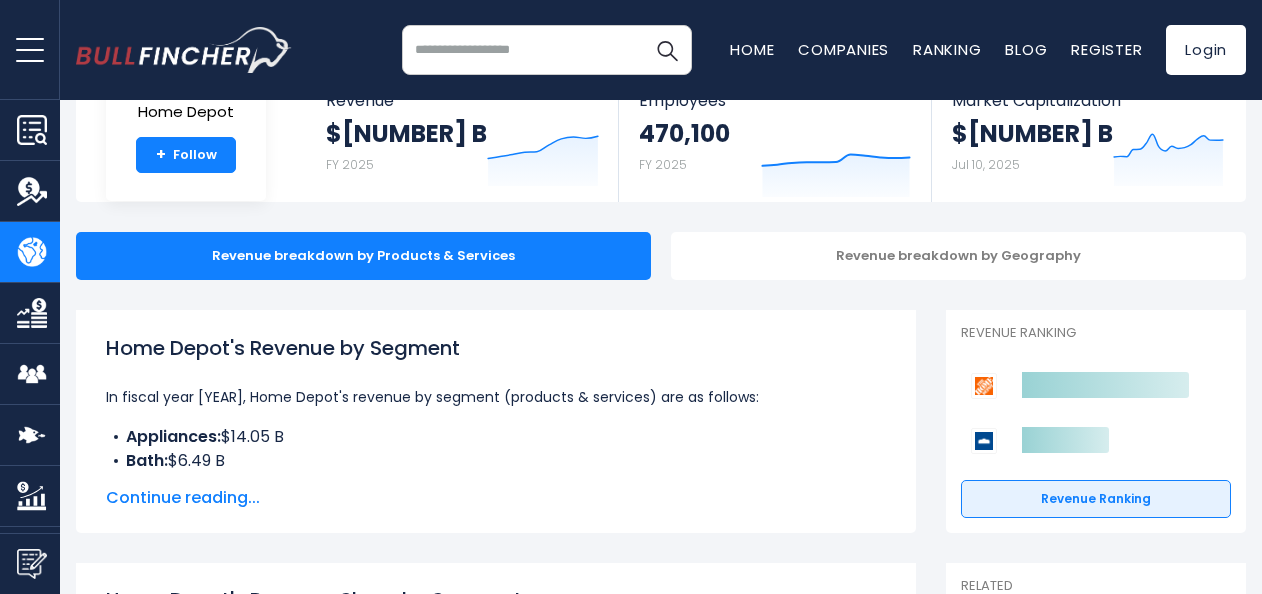 scroll, scrollTop: 200, scrollLeft: 0, axis: vertical 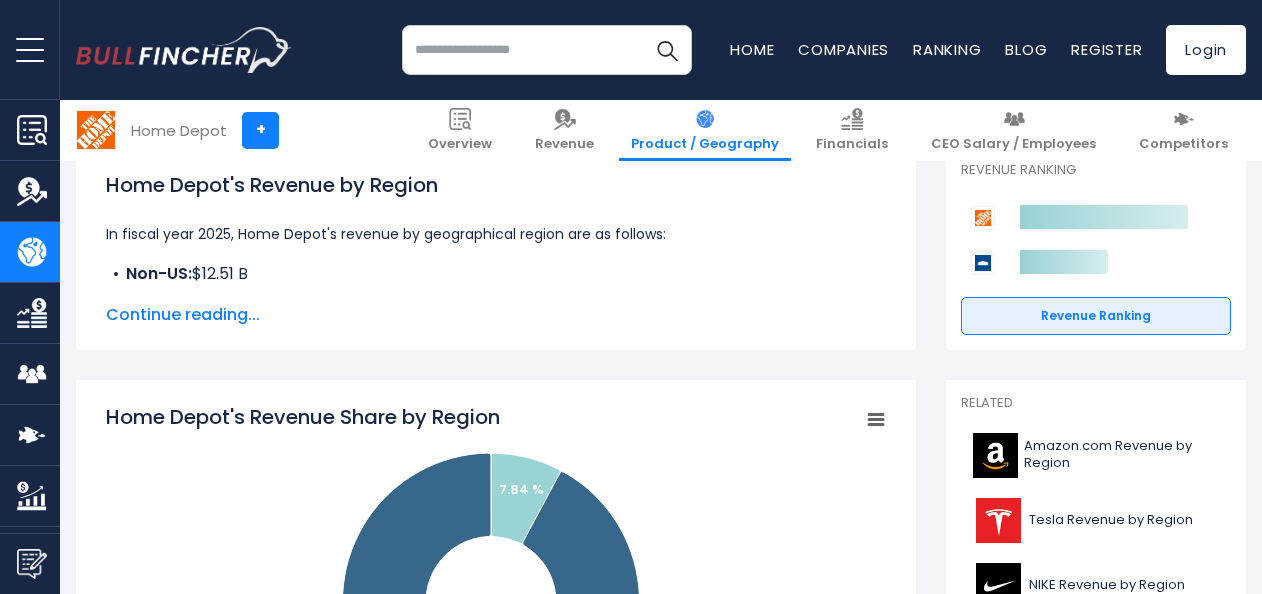 click on "Continue reading..." at bounding box center (496, 315) 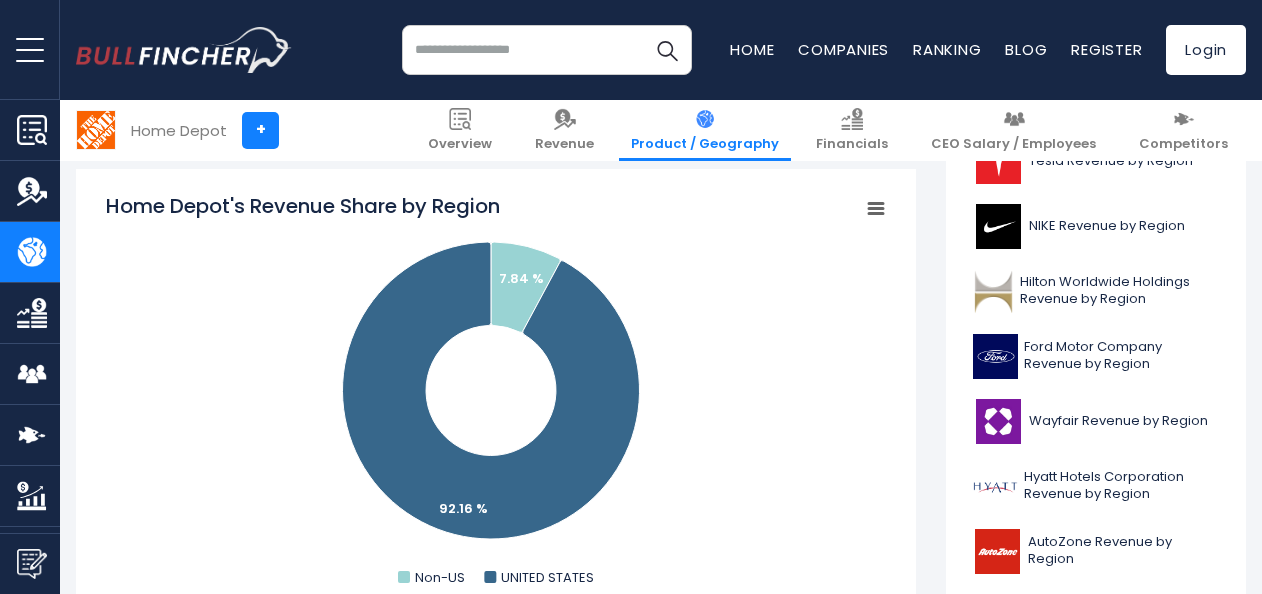 scroll, scrollTop: 700, scrollLeft: 0, axis: vertical 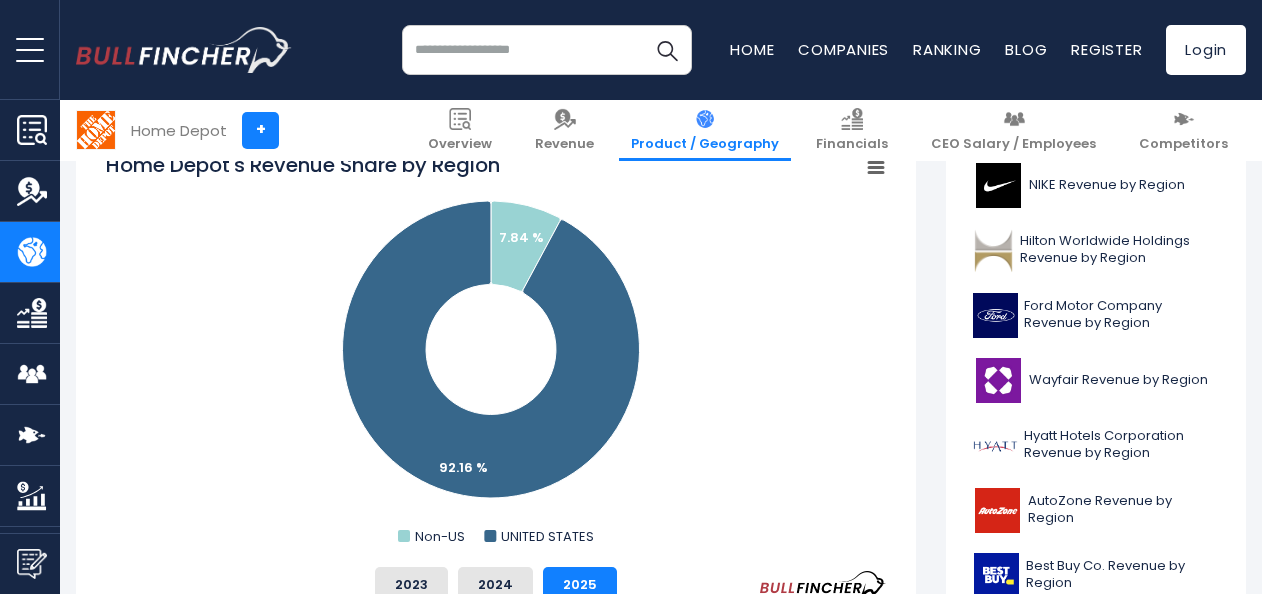 click at bounding box center (547, 50) 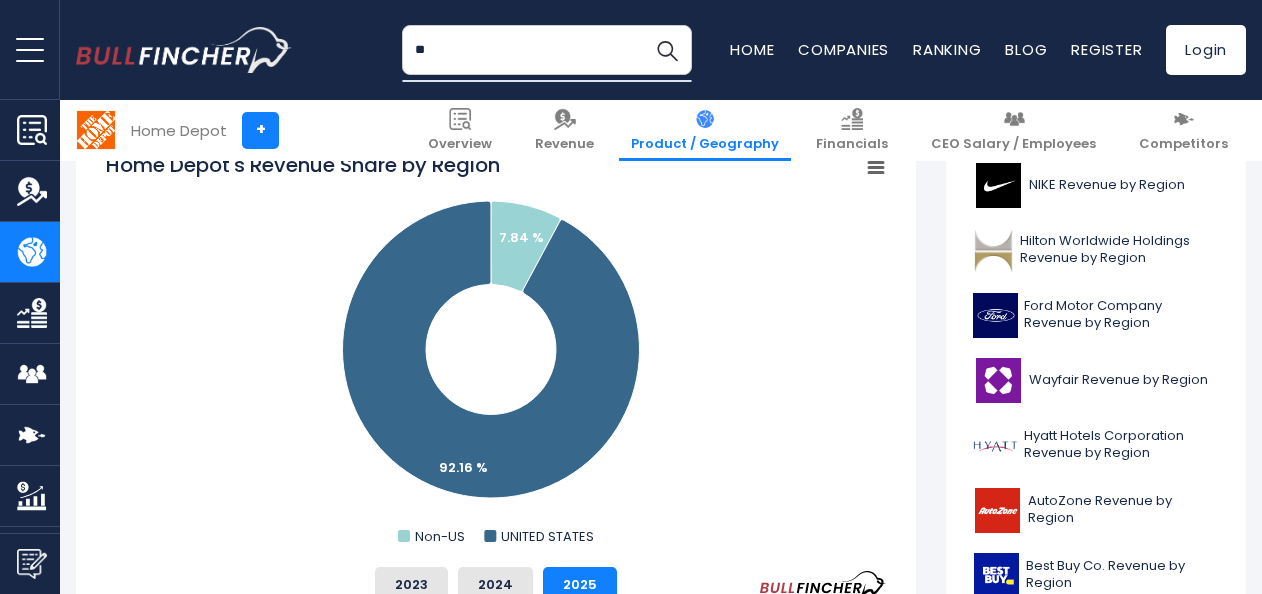 type on "*" 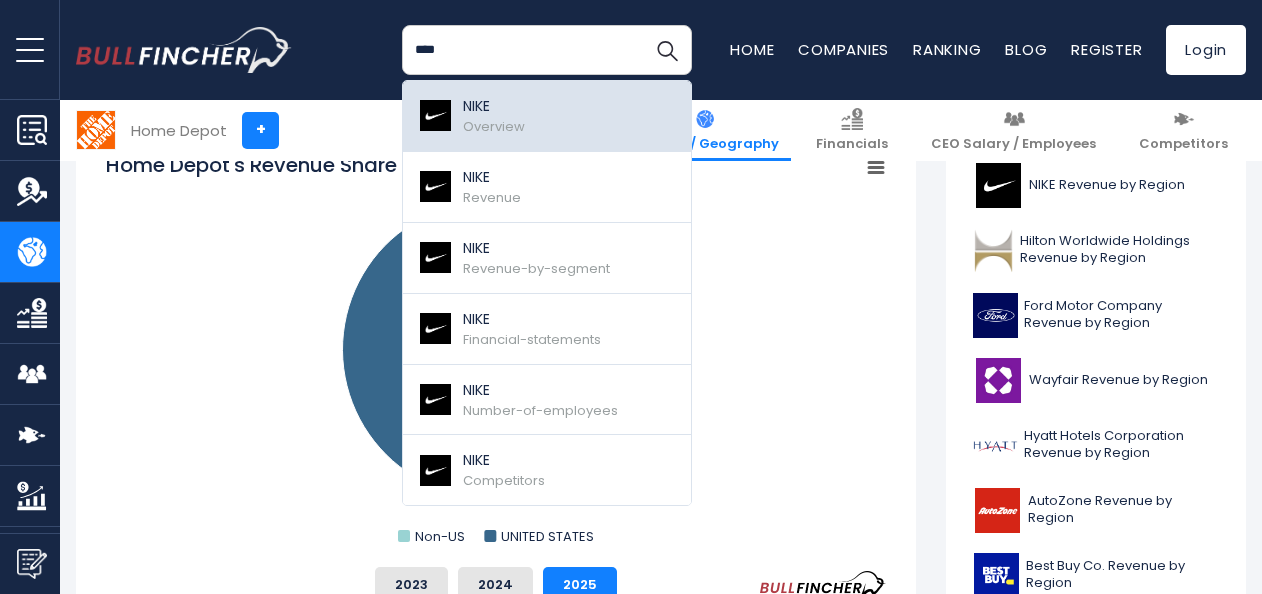 type on "****" 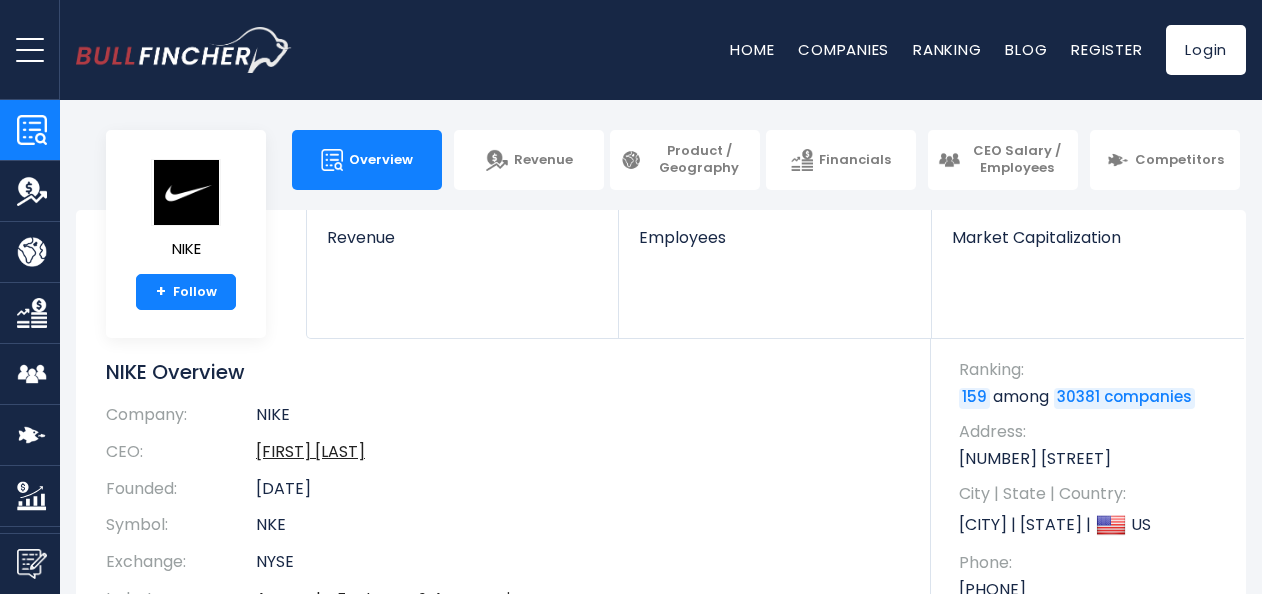 scroll, scrollTop: 0, scrollLeft: 0, axis: both 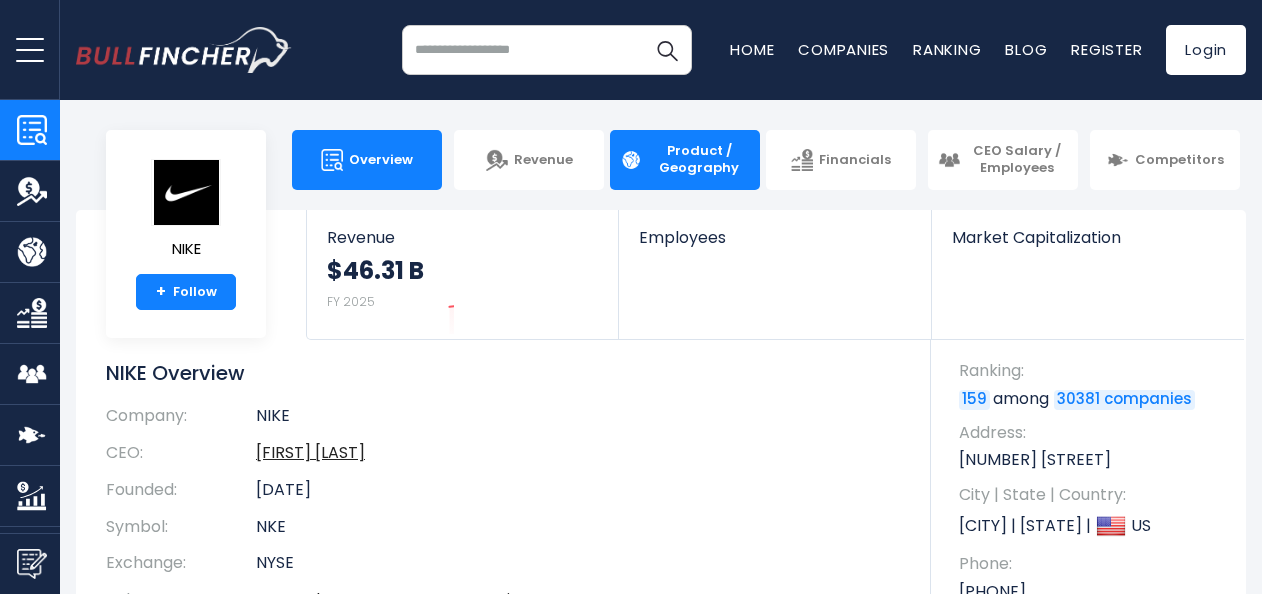 click on "Product / Geography" at bounding box center (699, 160) 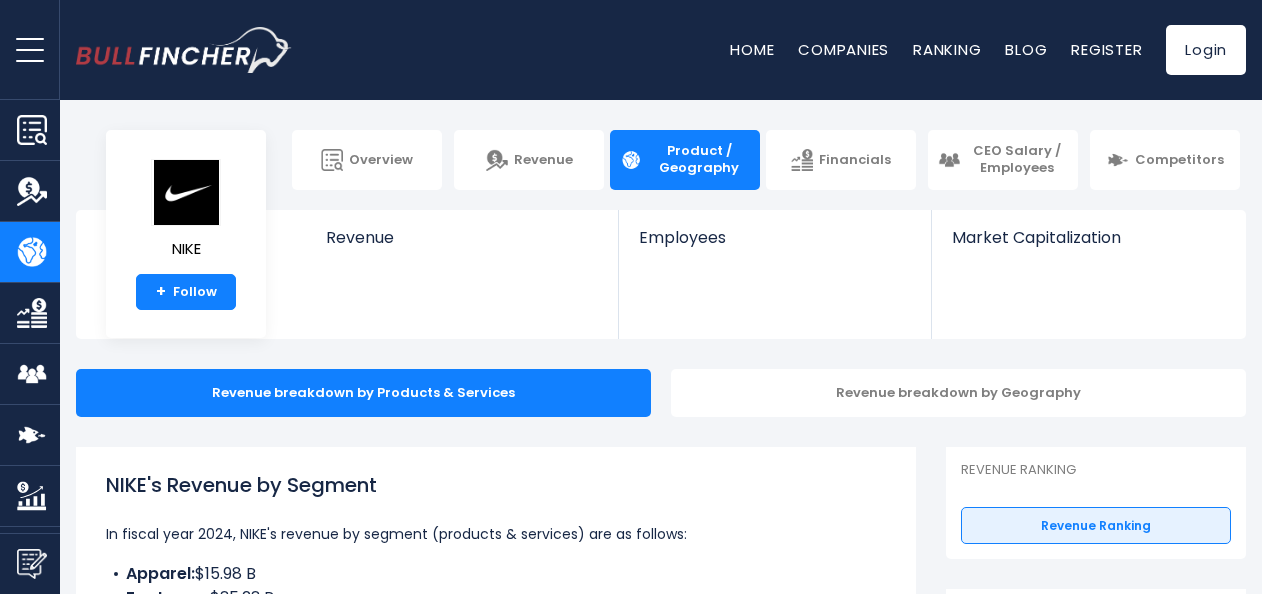 scroll, scrollTop: 0, scrollLeft: 0, axis: both 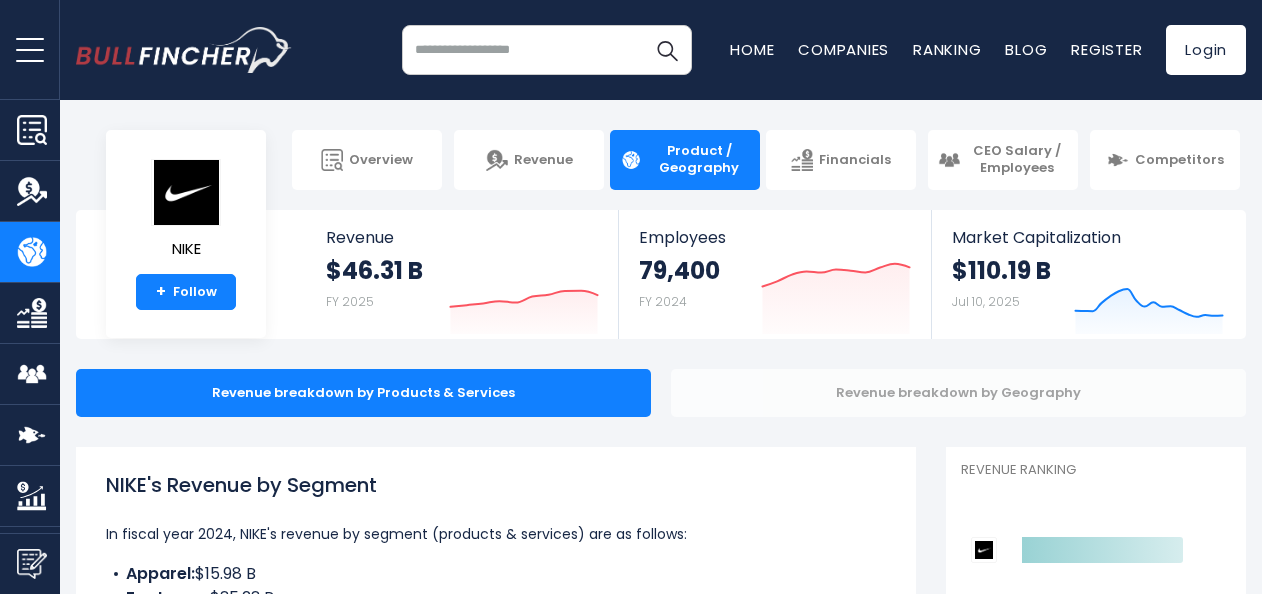 click on "Revenue breakdown by Geography" at bounding box center [958, 393] 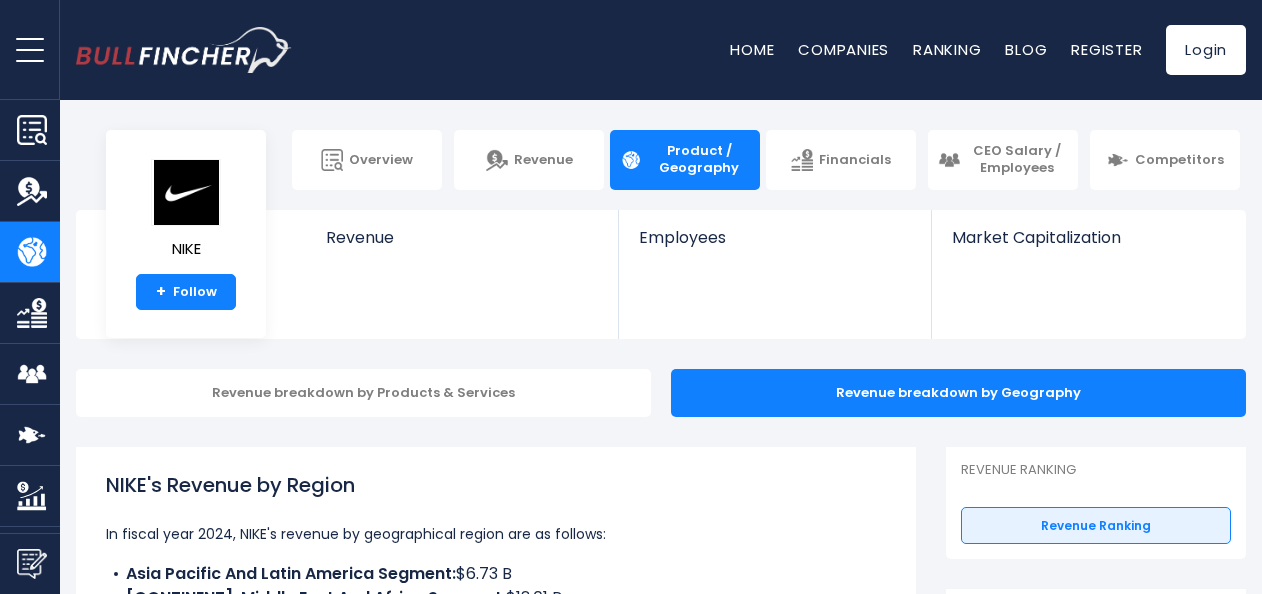 scroll, scrollTop: 0, scrollLeft: 0, axis: both 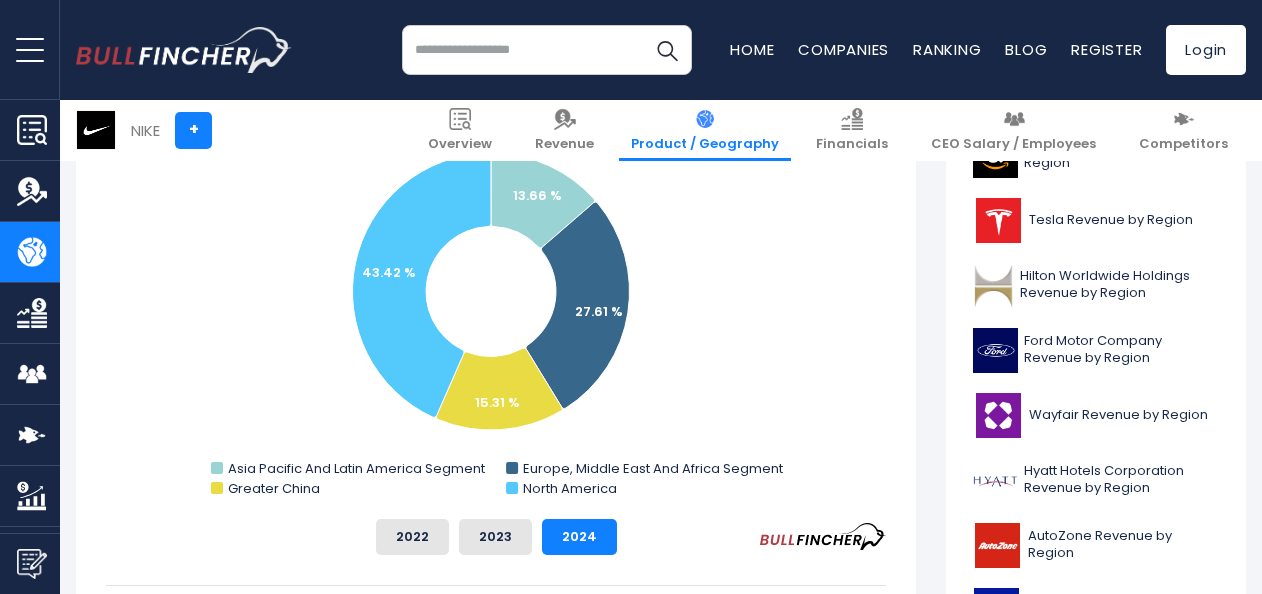 click at bounding box center (547, 50) 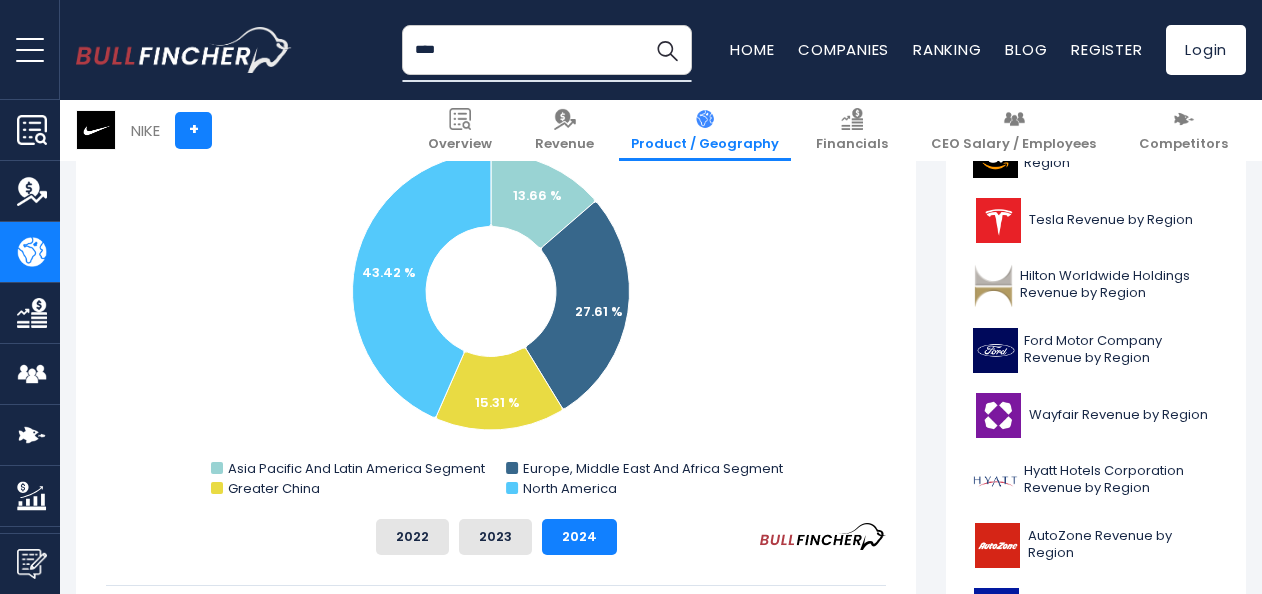 drag, startPoint x: 533, startPoint y: 48, endPoint x: 334, endPoint y: 50, distance: 199.01006 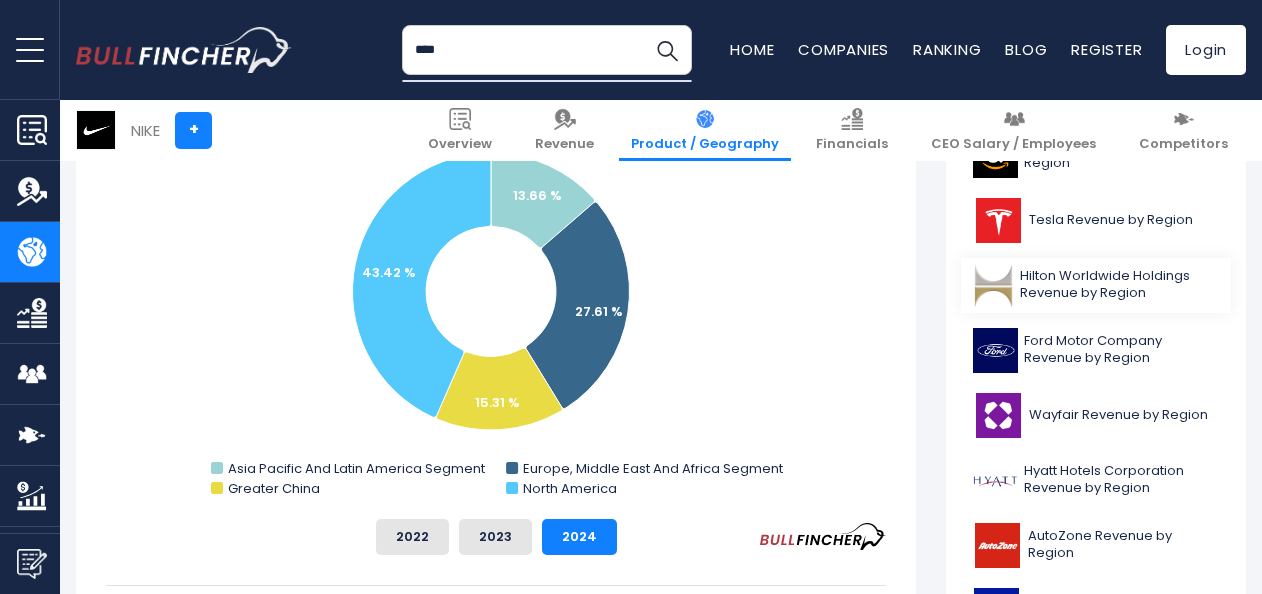 type on "****" 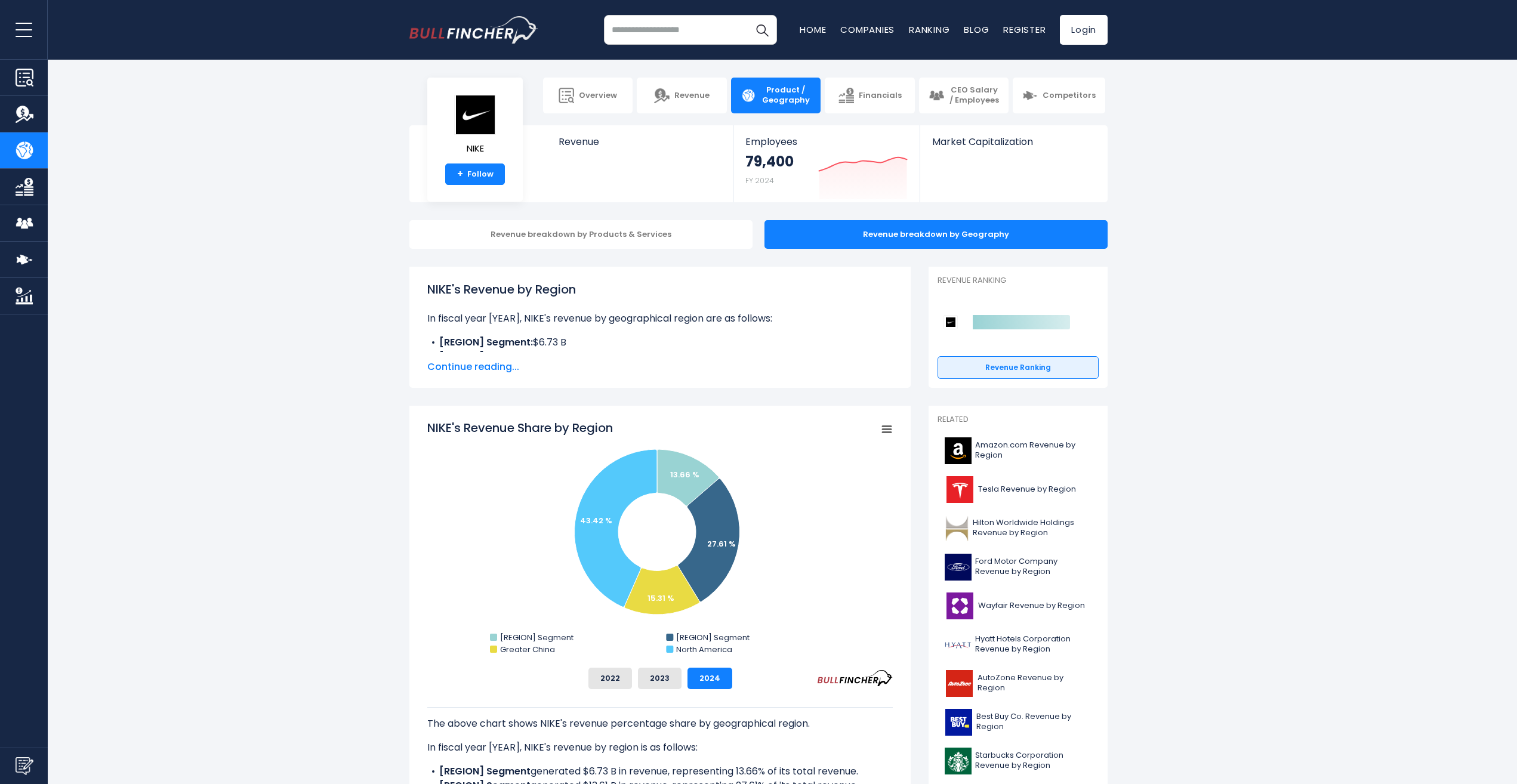 scroll, scrollTop: 0, scrollLeft: 0, axis: both 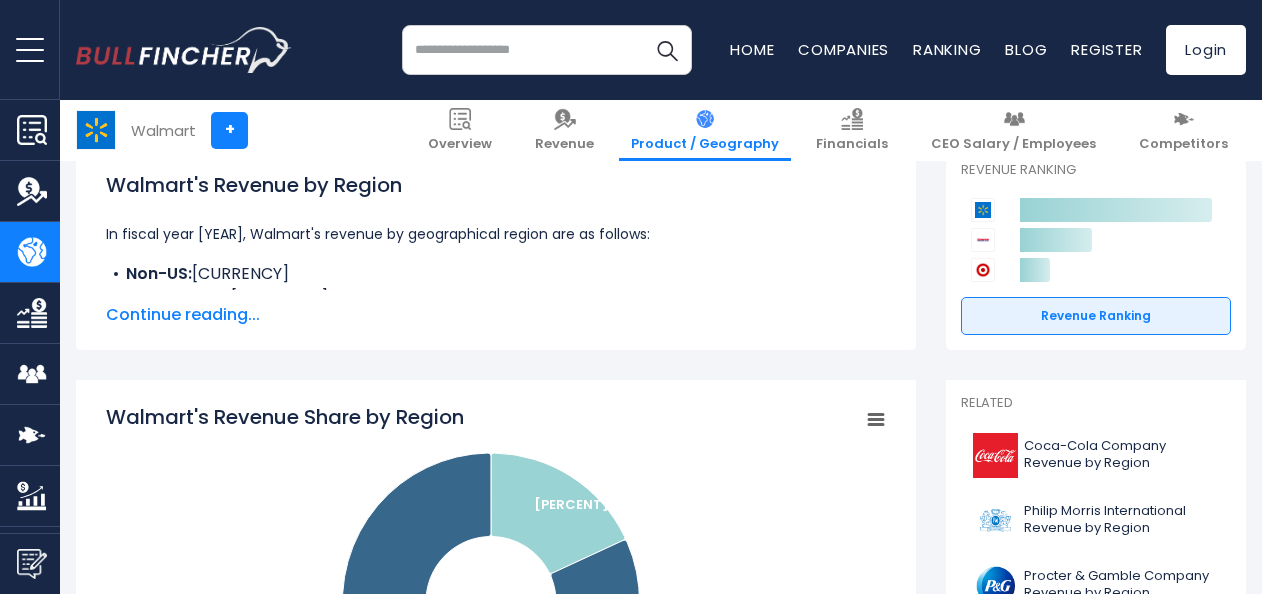 click on "Continue reading..." at bounding box center (496, 315) 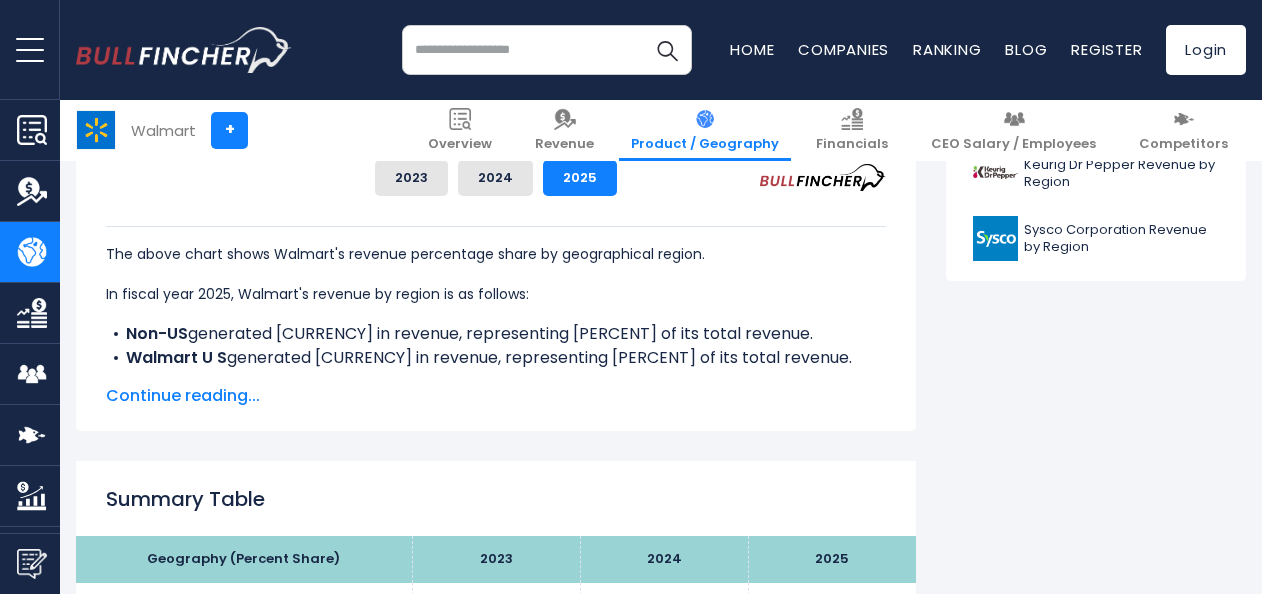 scroll, scrollTop: 1100, scrollLeft: 0, axis: vertical 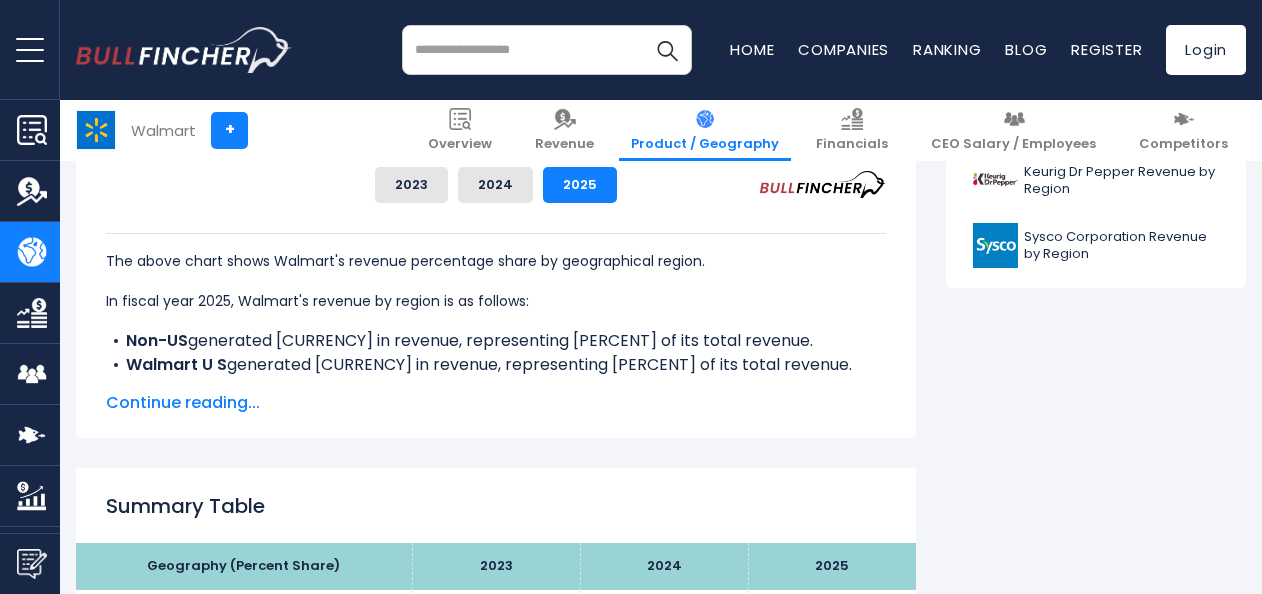 click at bounding box center (547, 50) 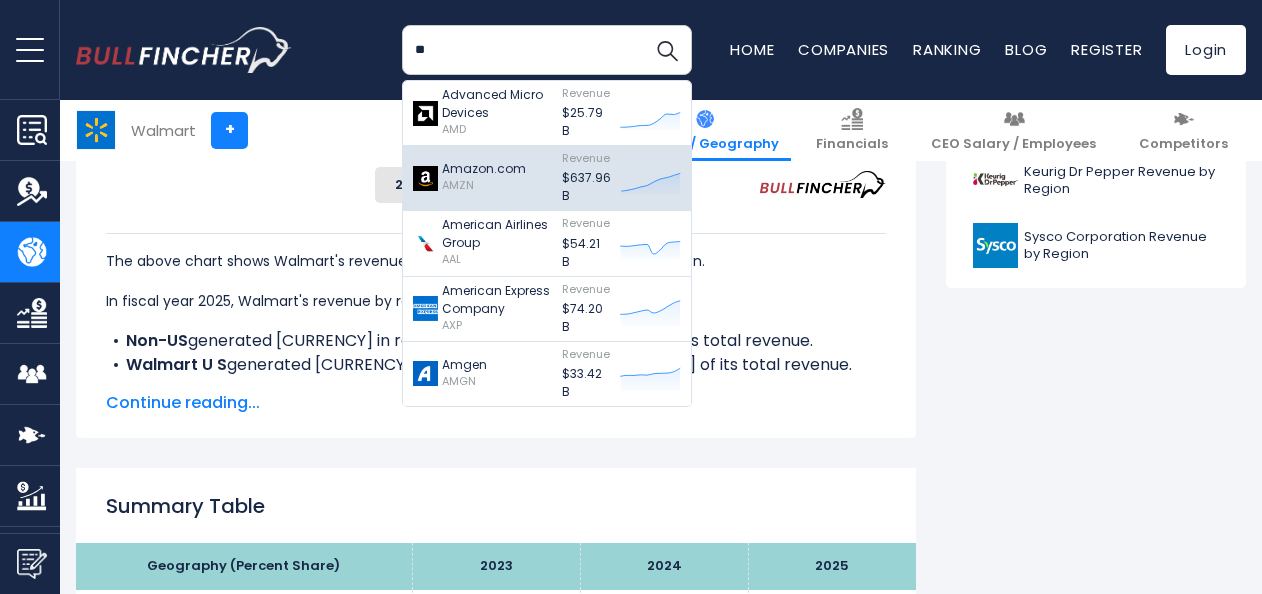 type on "**" 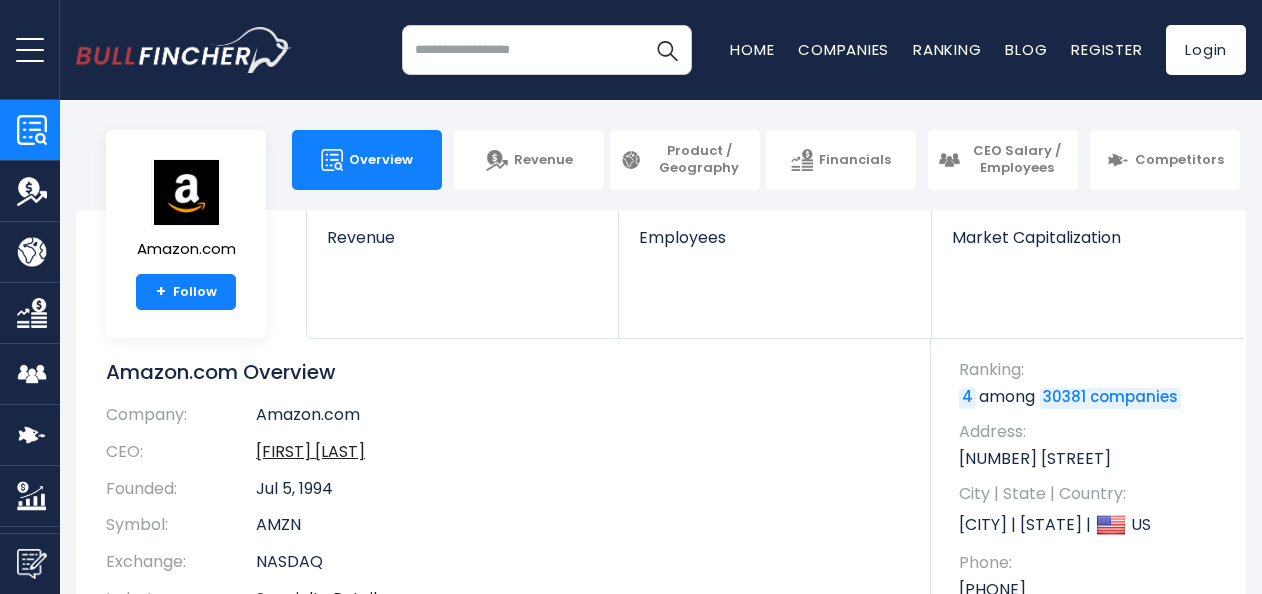 scroll, scrollTop: 0, scrollLeft: 0, axis: both 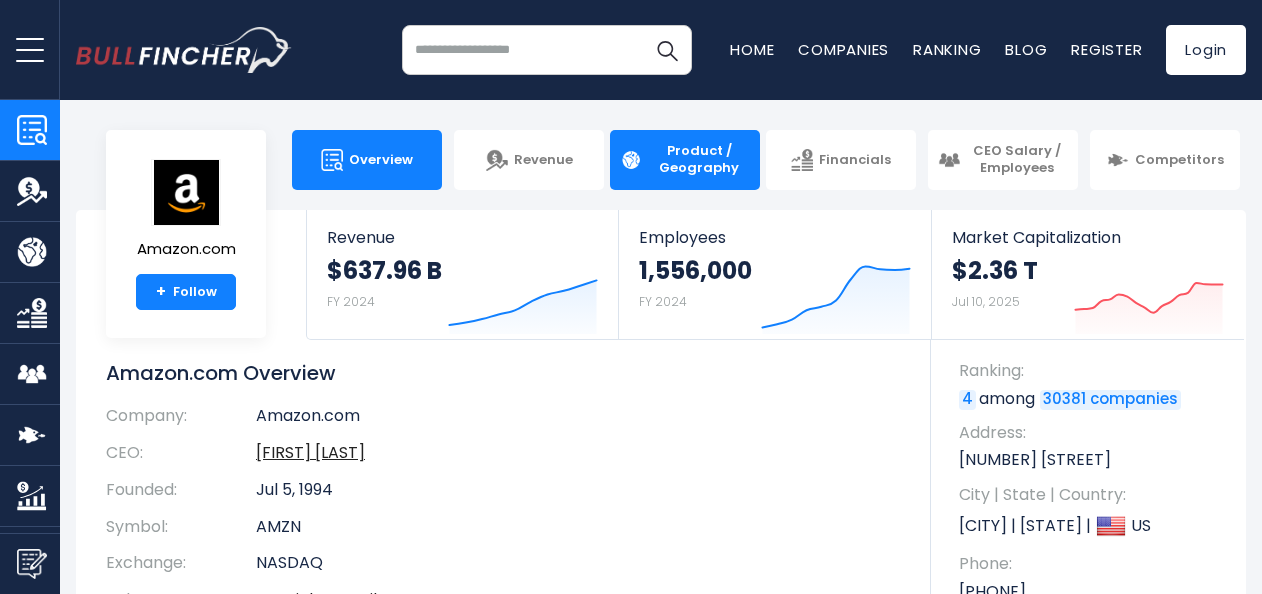 click on "Product / Geography" at bounding box center (699, 160) 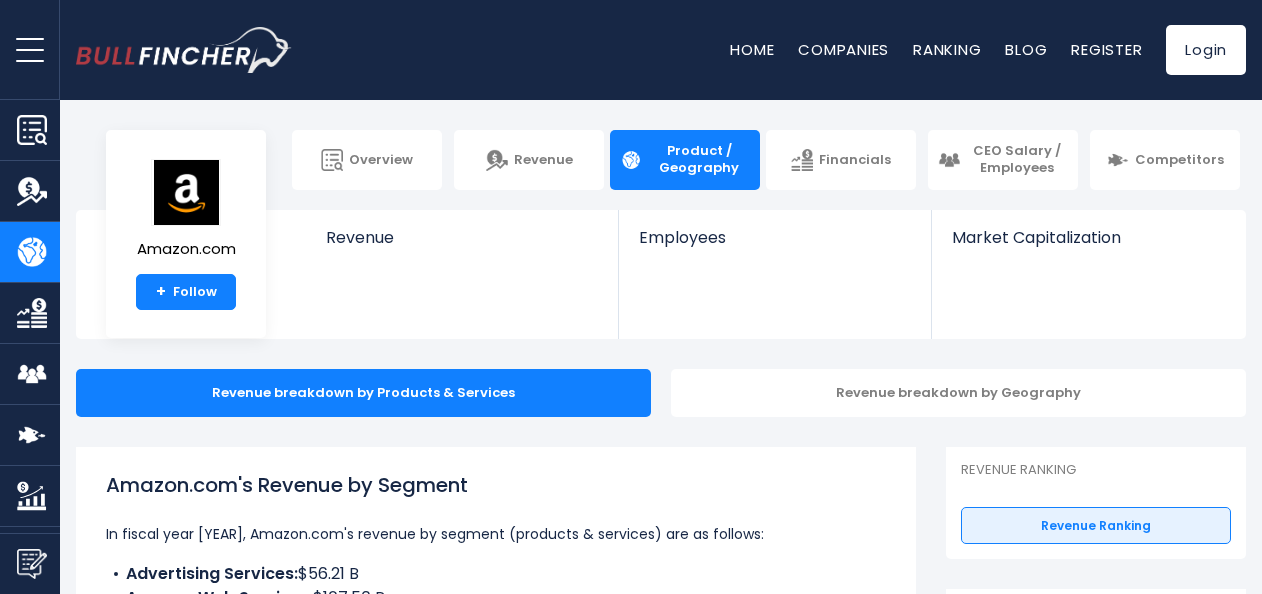scroll, scrollTop: 0, scrollLeft: 0, axis: both 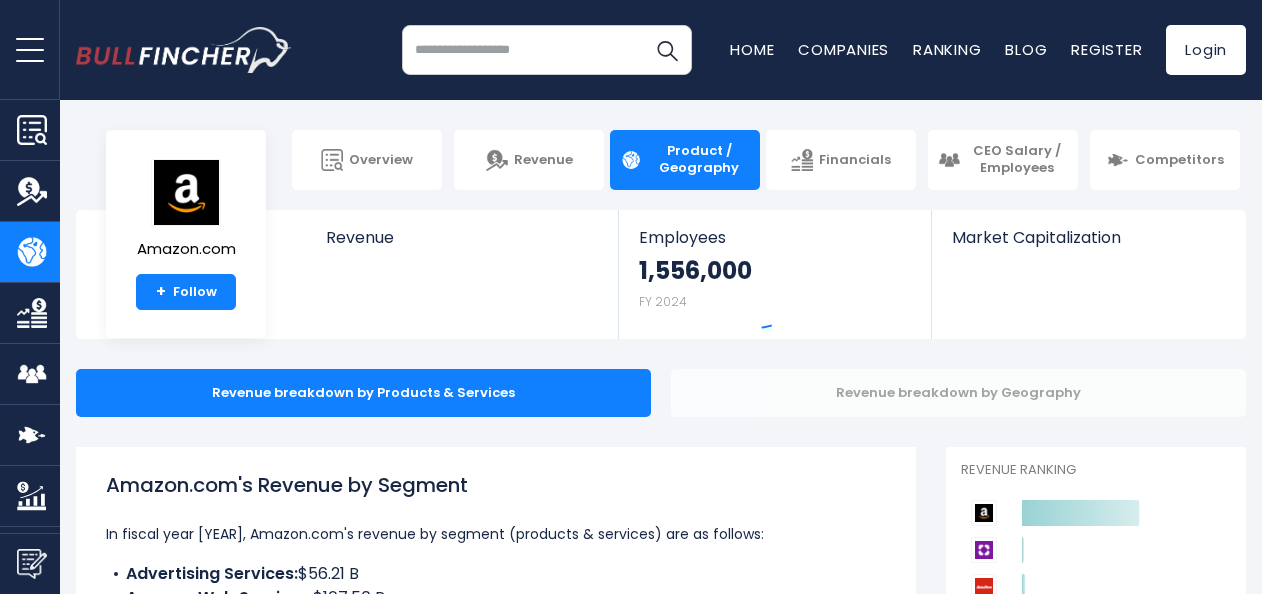 click on "Revenue breakdown by Geography" at bounding box center (958, 393) 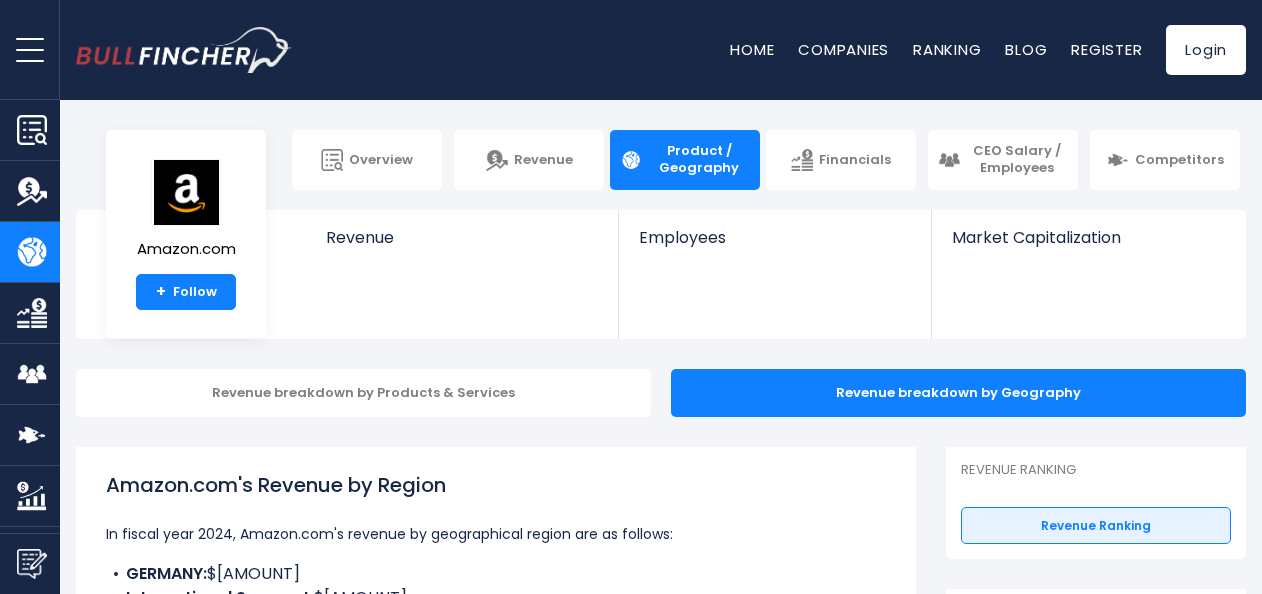 scroll, scrollTop: 0, scrollLeft: 0, axis: both 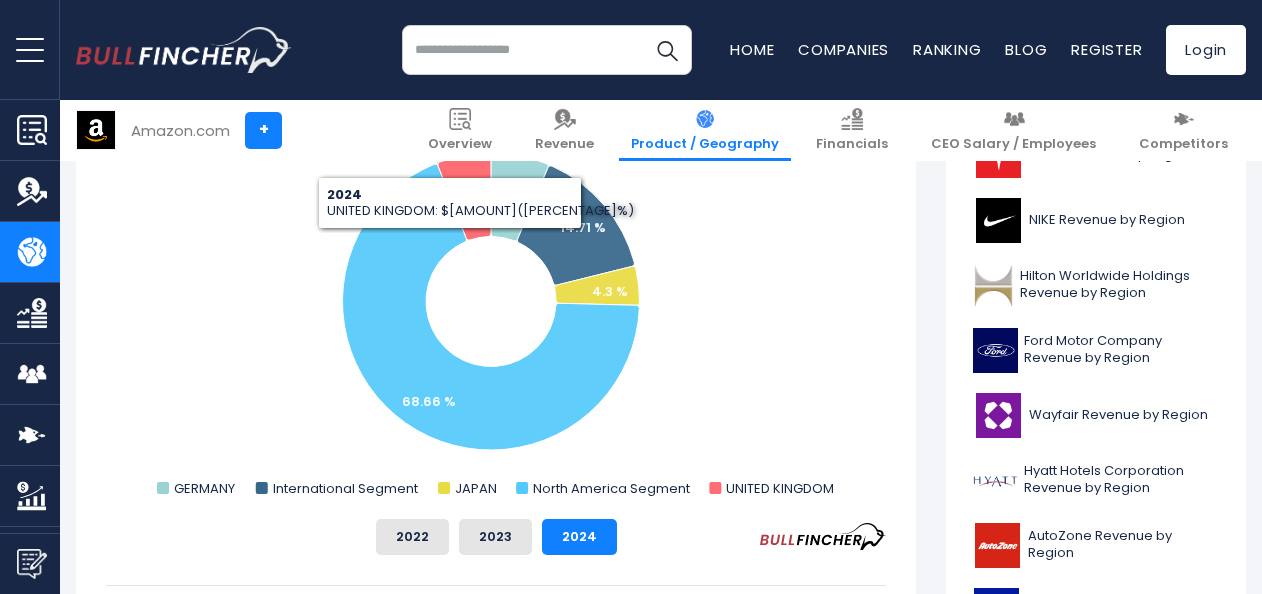 click at bounding box center (547, 50) 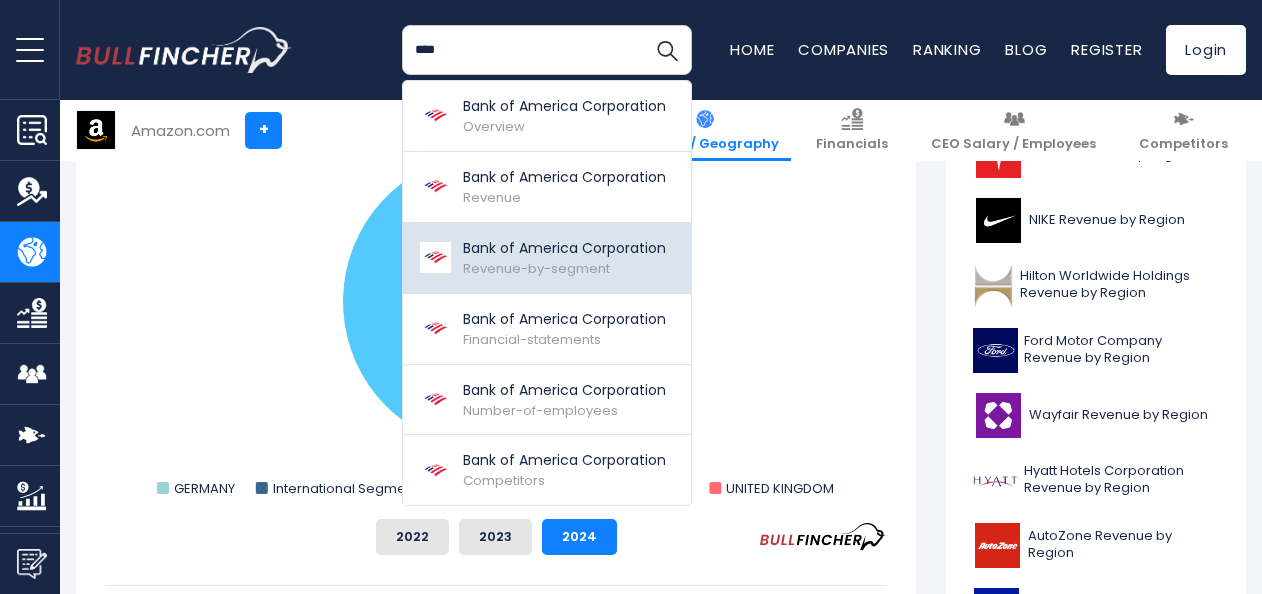 type on "****" 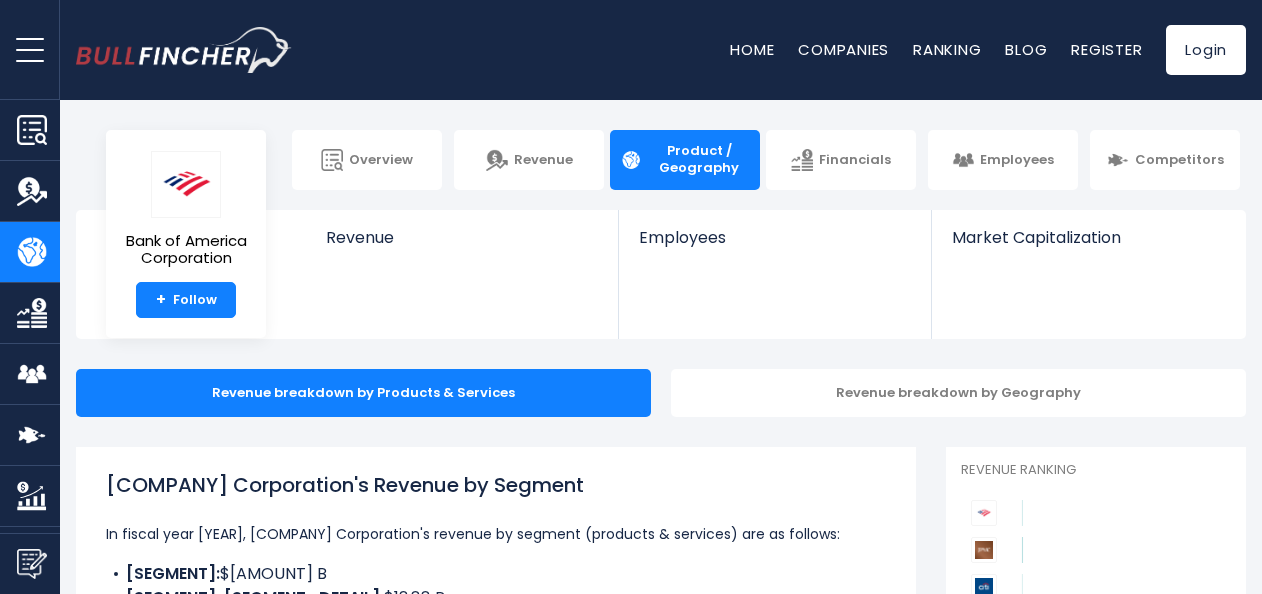 scroll, scrollTop: 0, scrollLeft: 0, axis: both 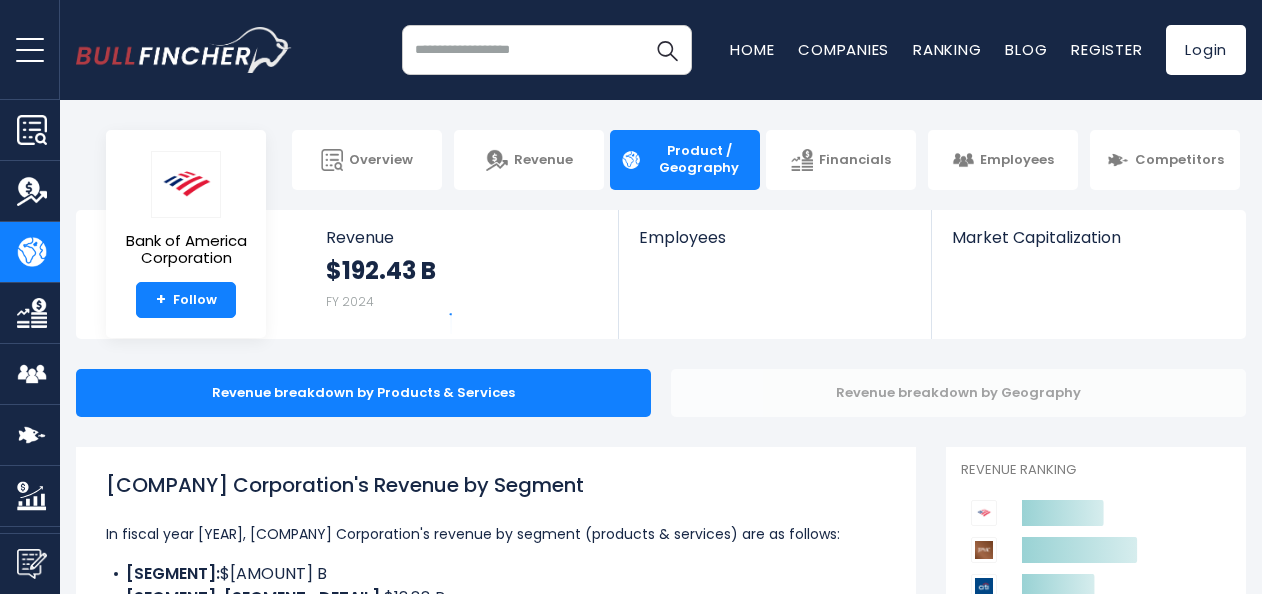 click on "Revenue breakdown by Geography" at bounding box center (958, 393) 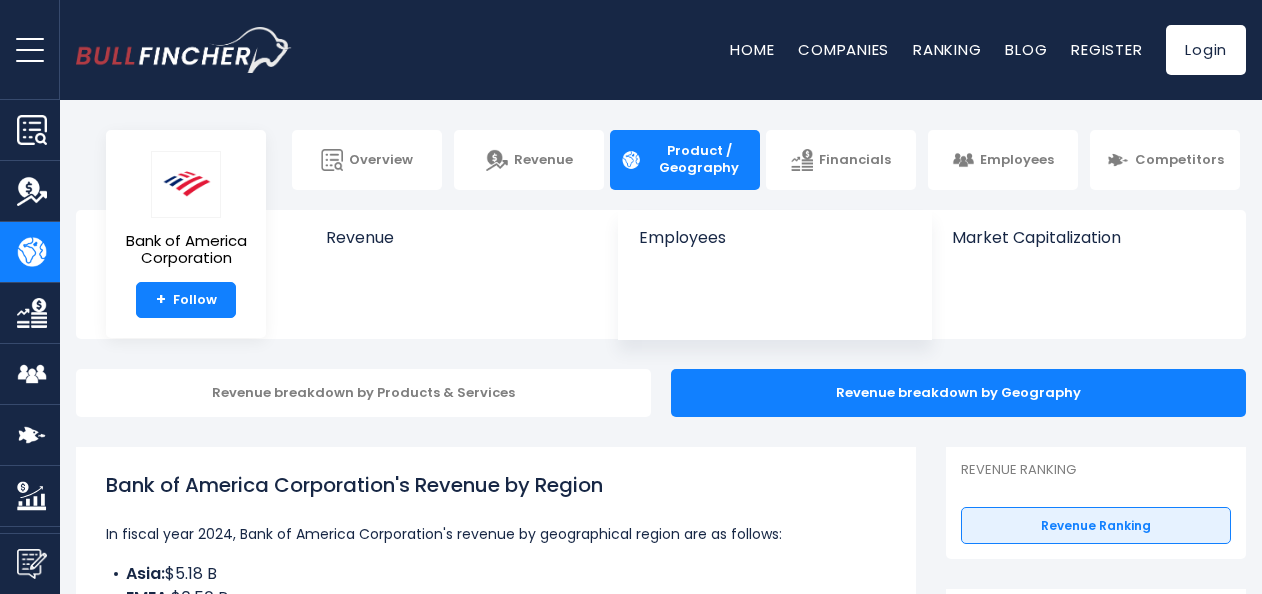 scroll, scrollTop: 0, scrollLeft: 0, axis: both 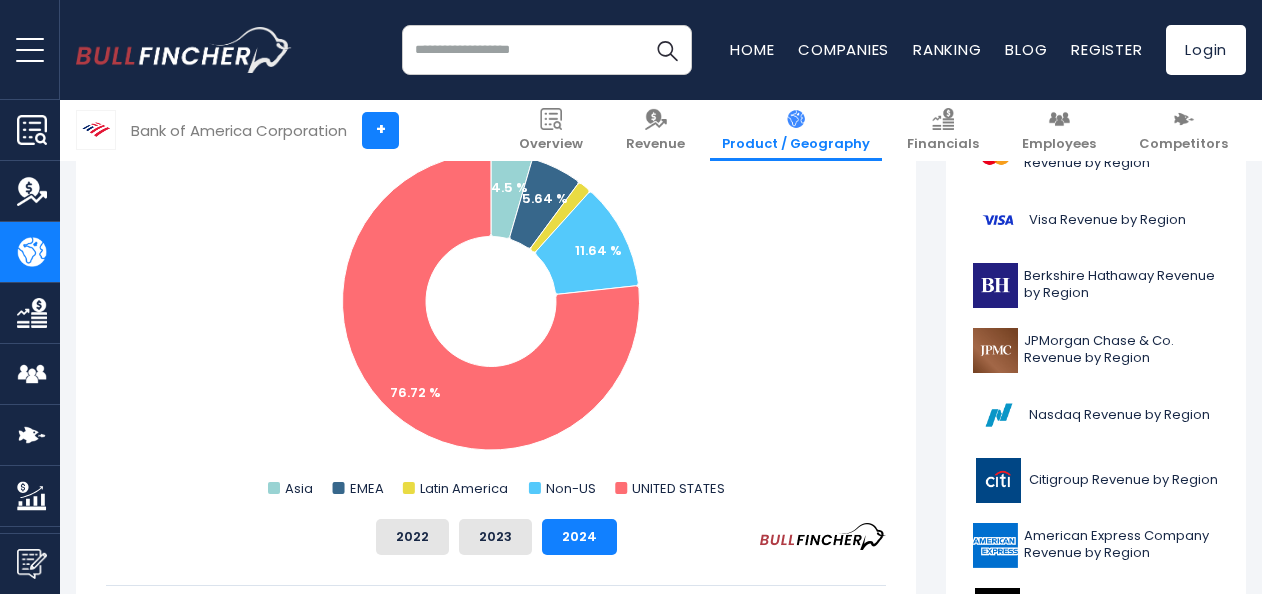 click at bounding box center [547, 50] 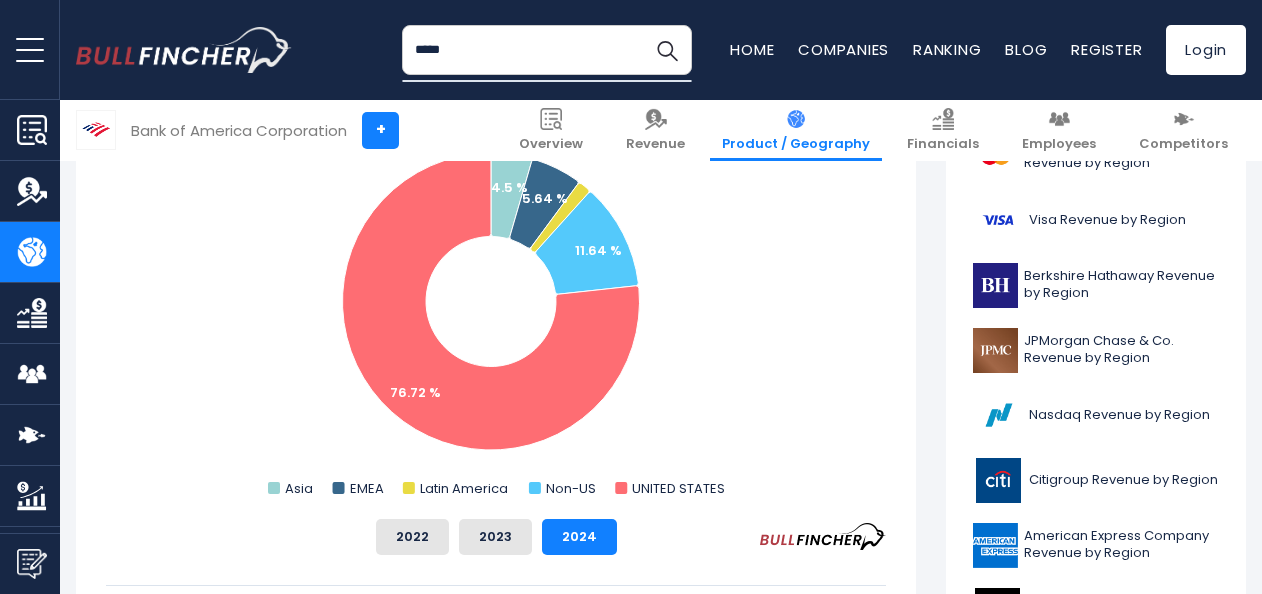 type on "*****" 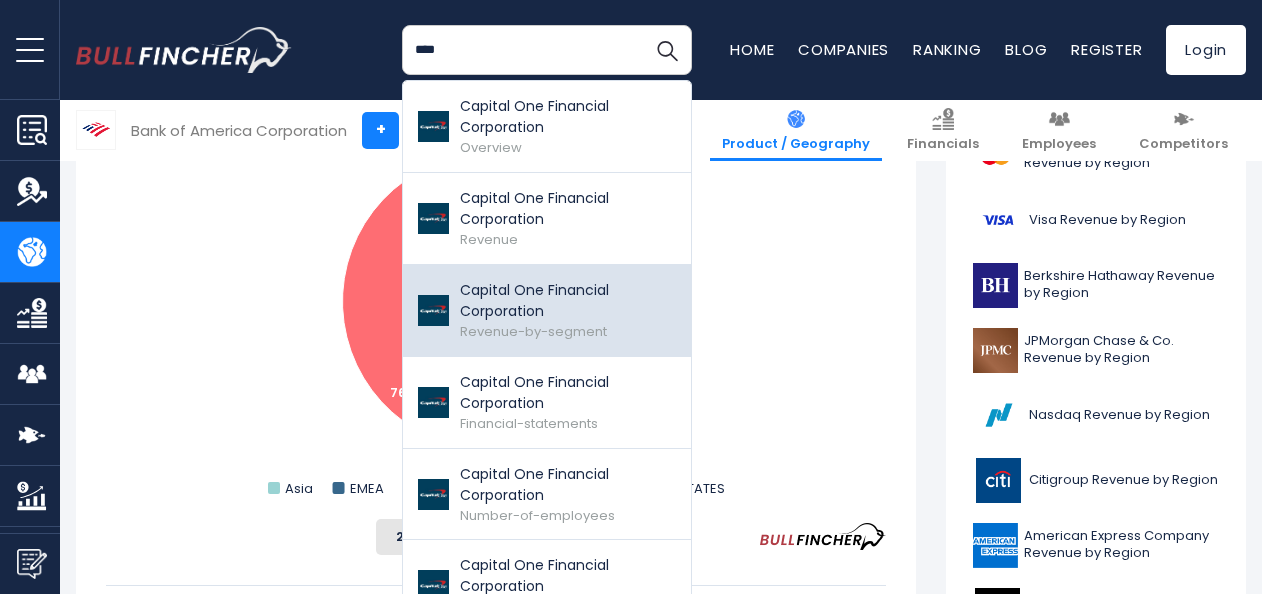 type on "****" 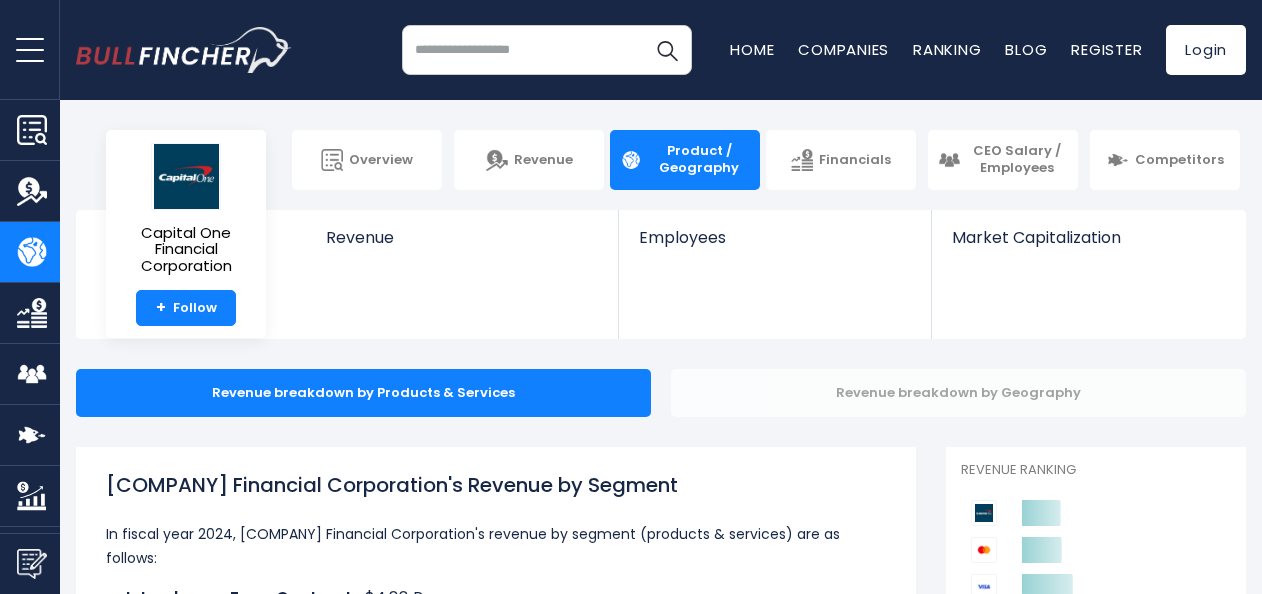 scroll, scrollTop: 0, scrollLeft: 0, axis: both 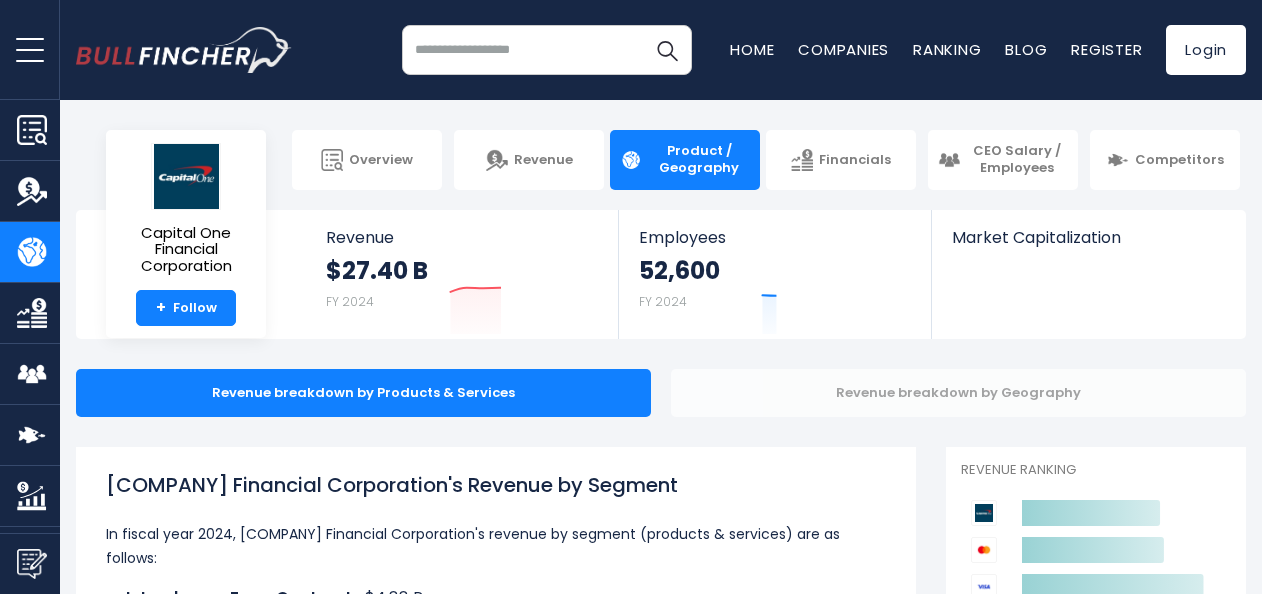 click on "Revenue breakdown by Geography" at bounding box center (958, 393) 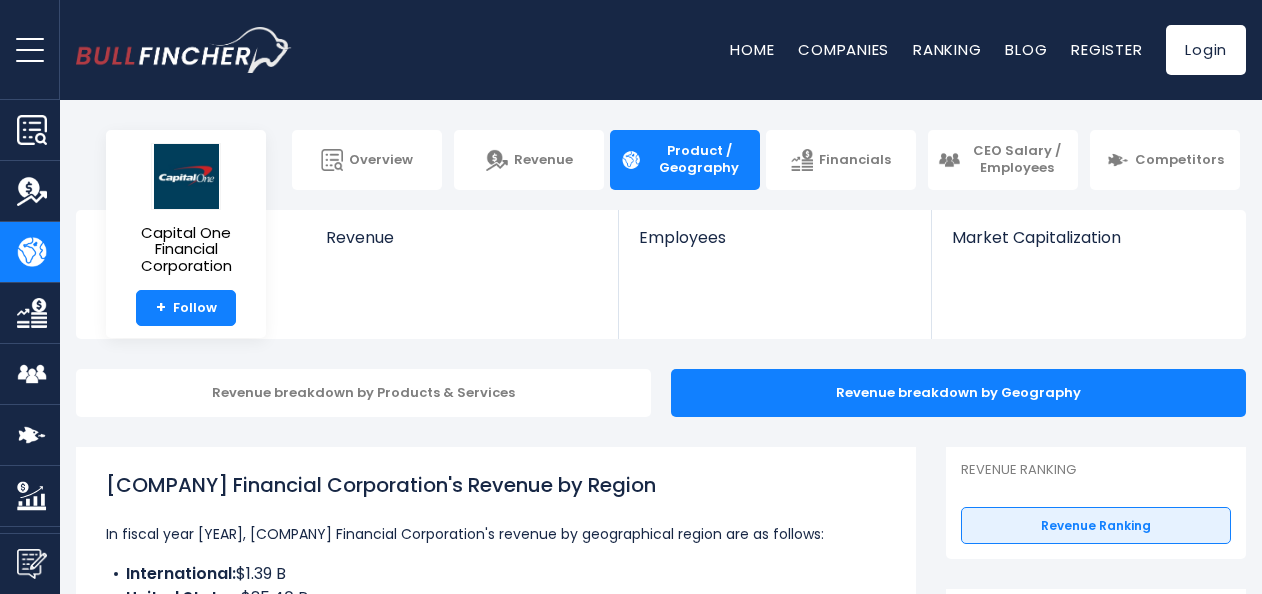 scroll, scrollTop: 0, scrollLeft: 0, axis: both 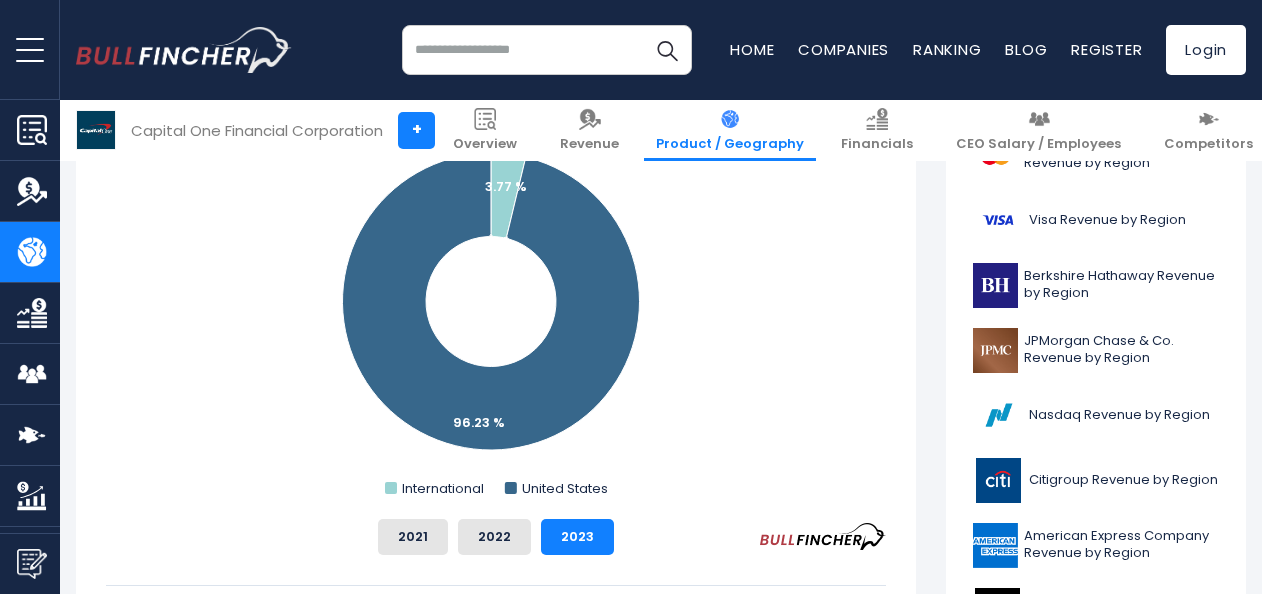 click at bounding box center [547, 50] 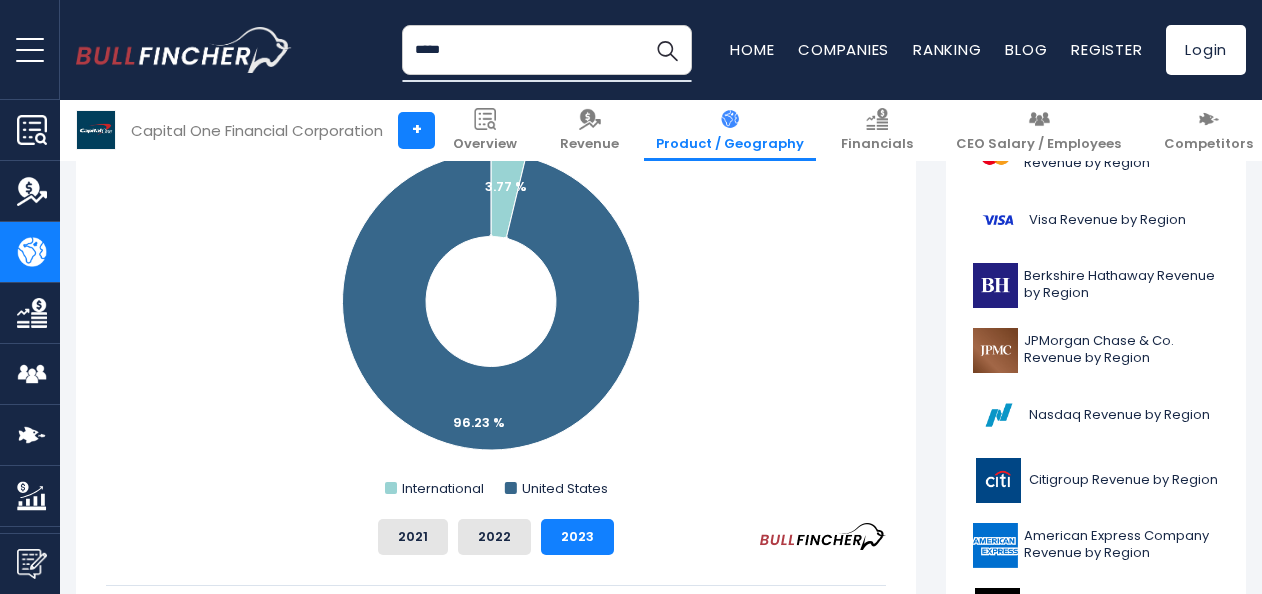 type on "*****" 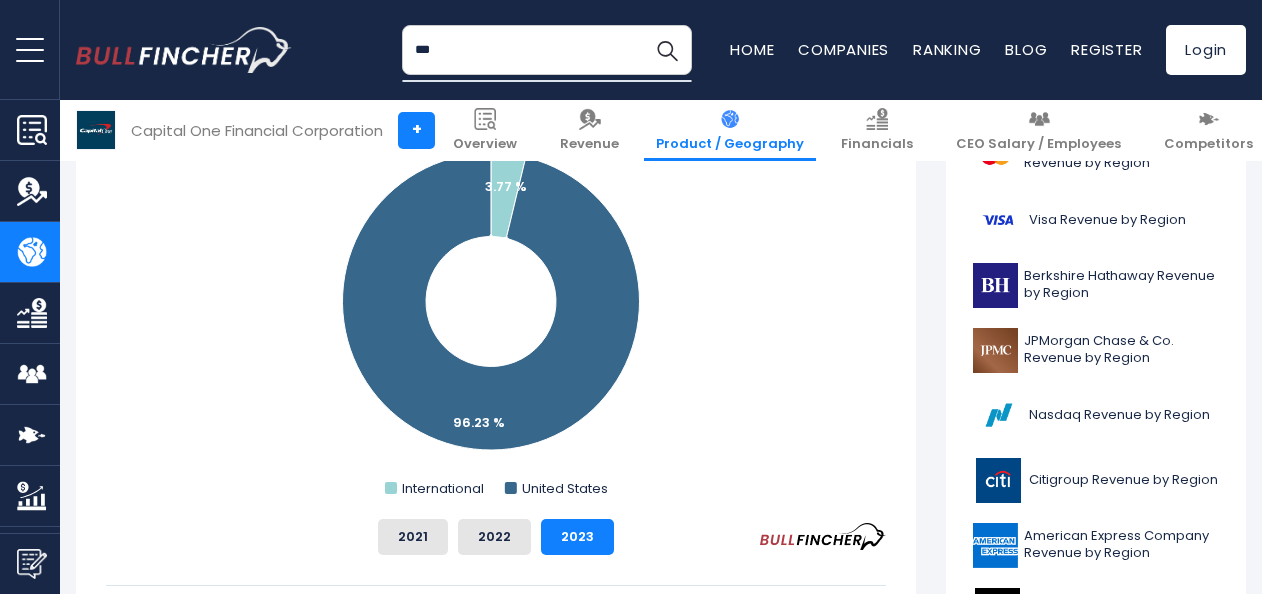 type on "***" 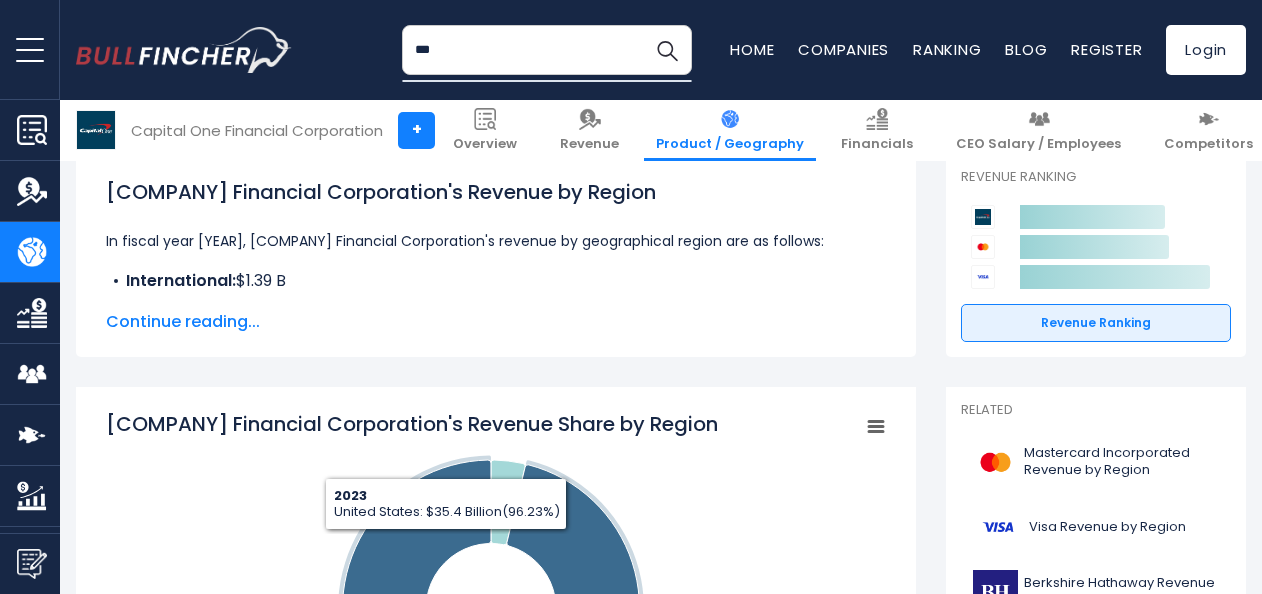 scroll, scrollTop: 0, scrollLeft: 0, axis: both 